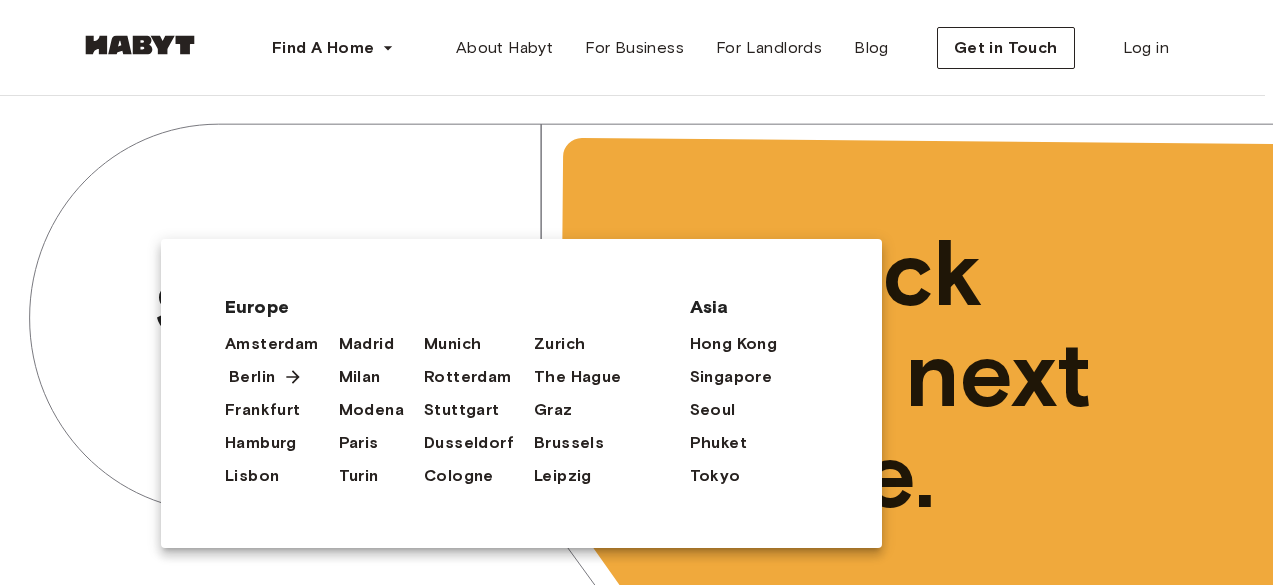 scroll, scrollTop: 110, scrollLeft: 0, axis: vertical 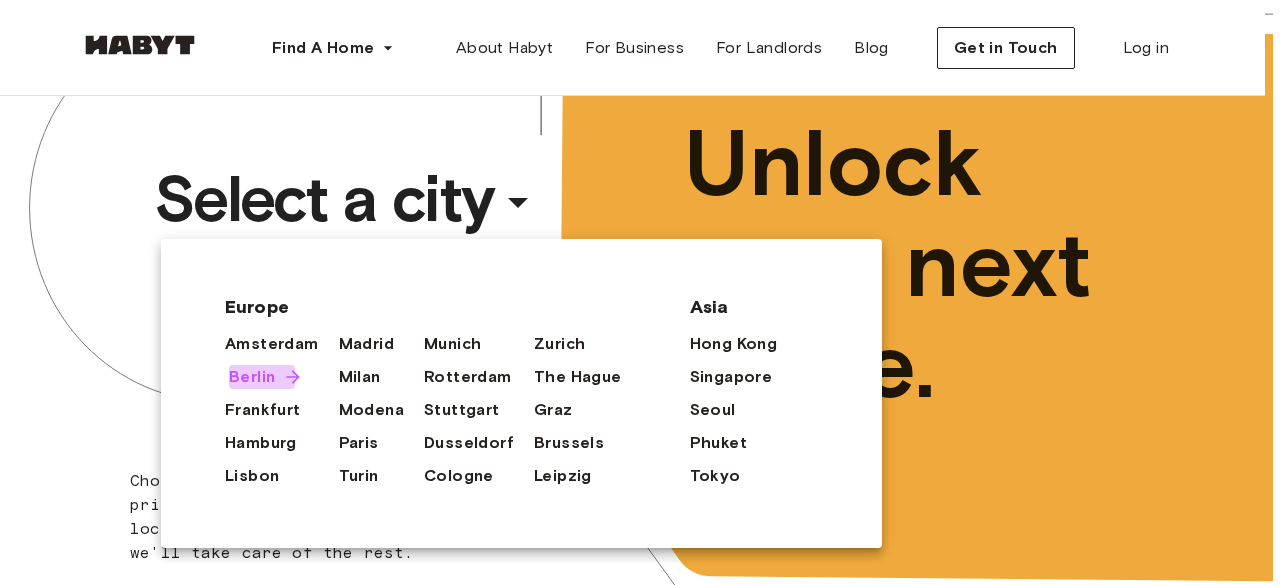 click on "Berlin" at bounding box center (252, 377) 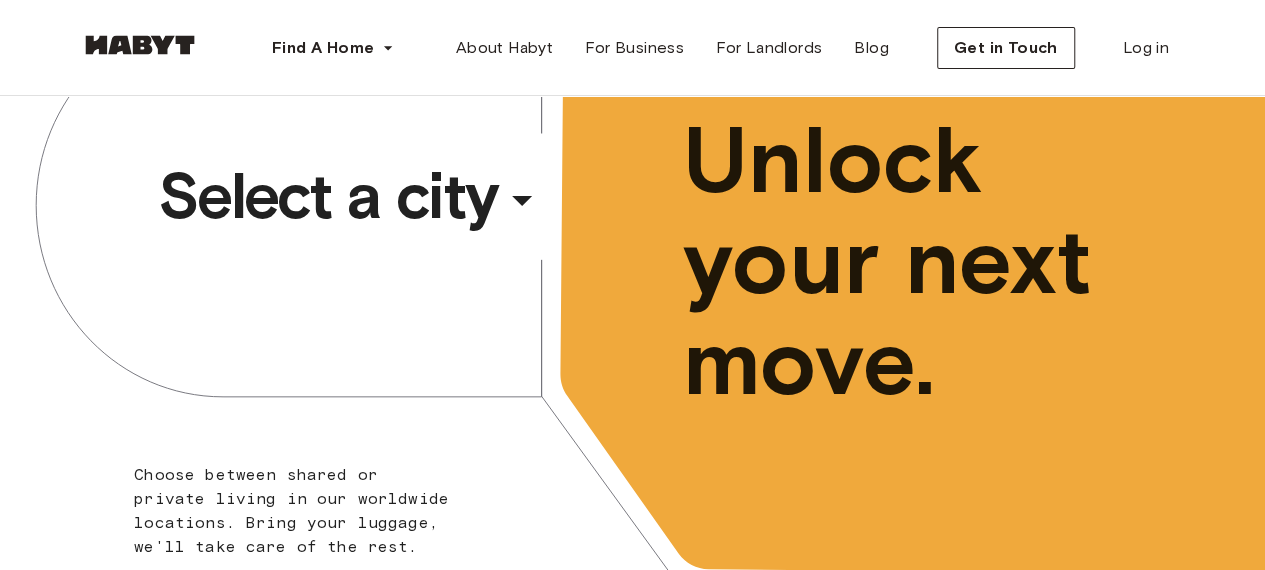 click on "Select a city" at bounding box center [328, 196] 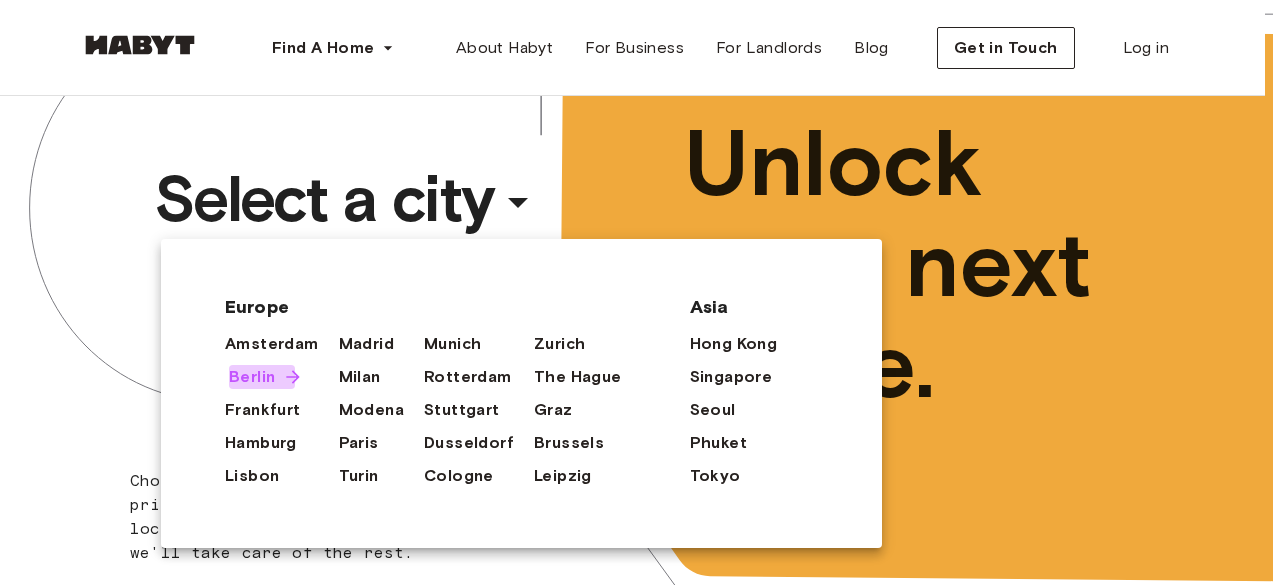 click on "Berlin" at bounding box center (252, 377) 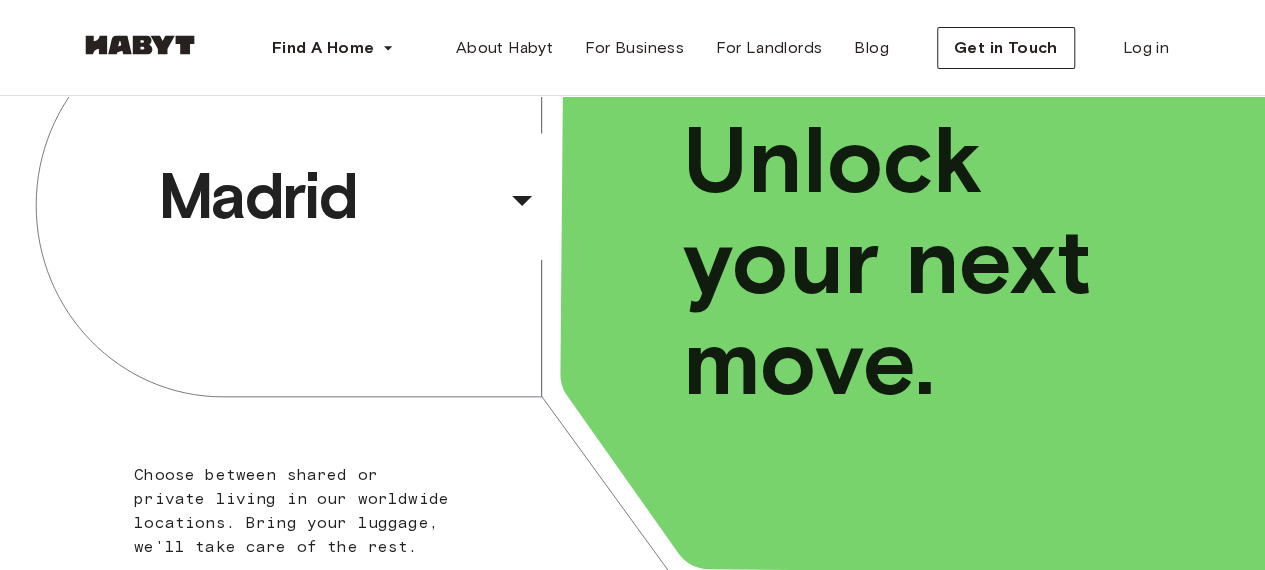 scroll, scrollTop: 0, scrollLeft: 0, axis: both 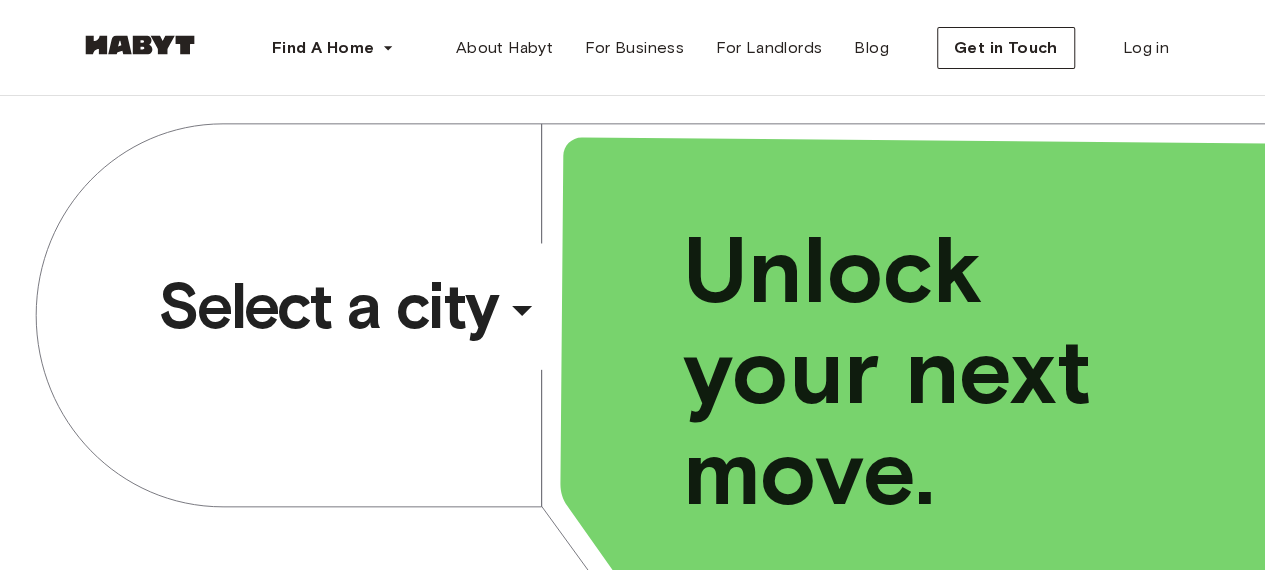click on "Select a city" at bounding box center (328, 306) 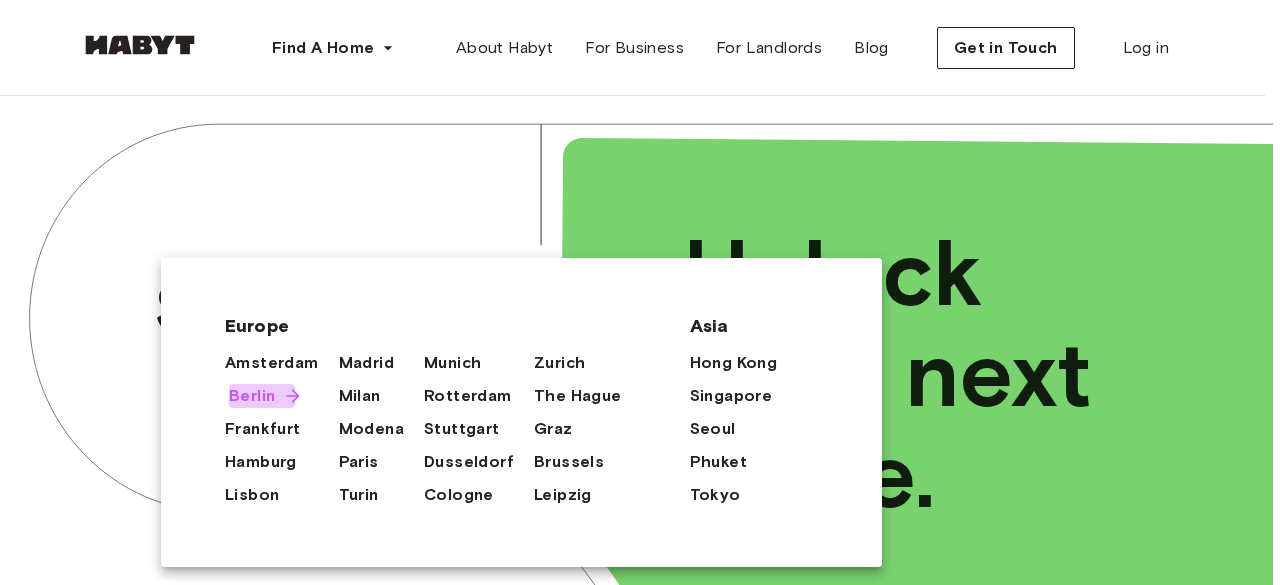 click 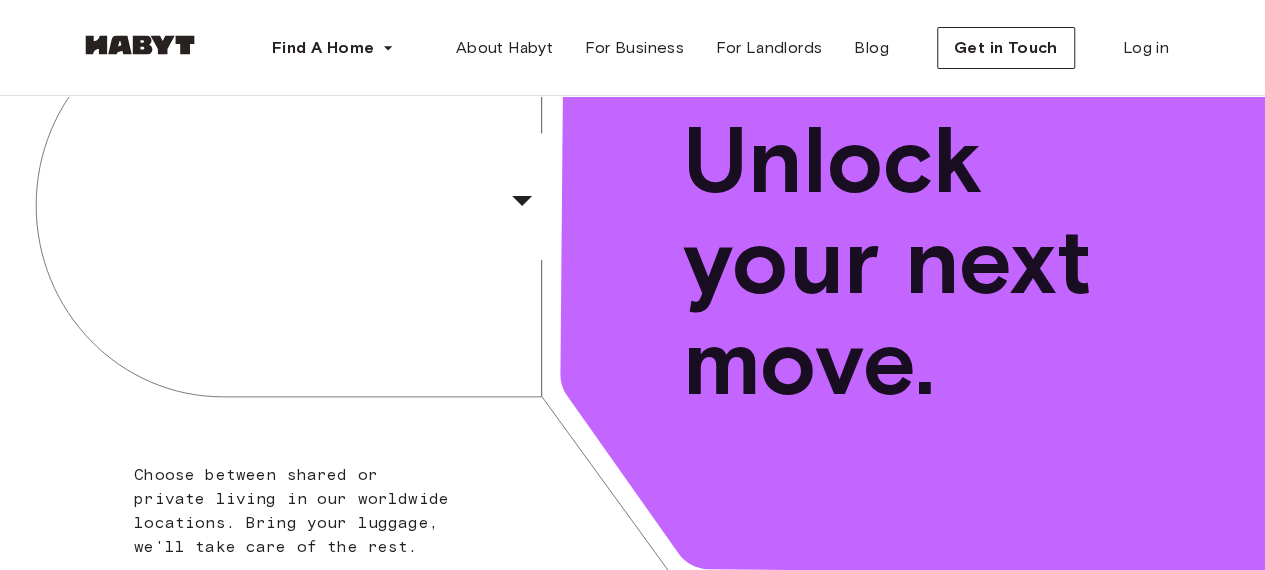 scroll, scrollTop: 322, scrollLeft: 0, axis: vertical 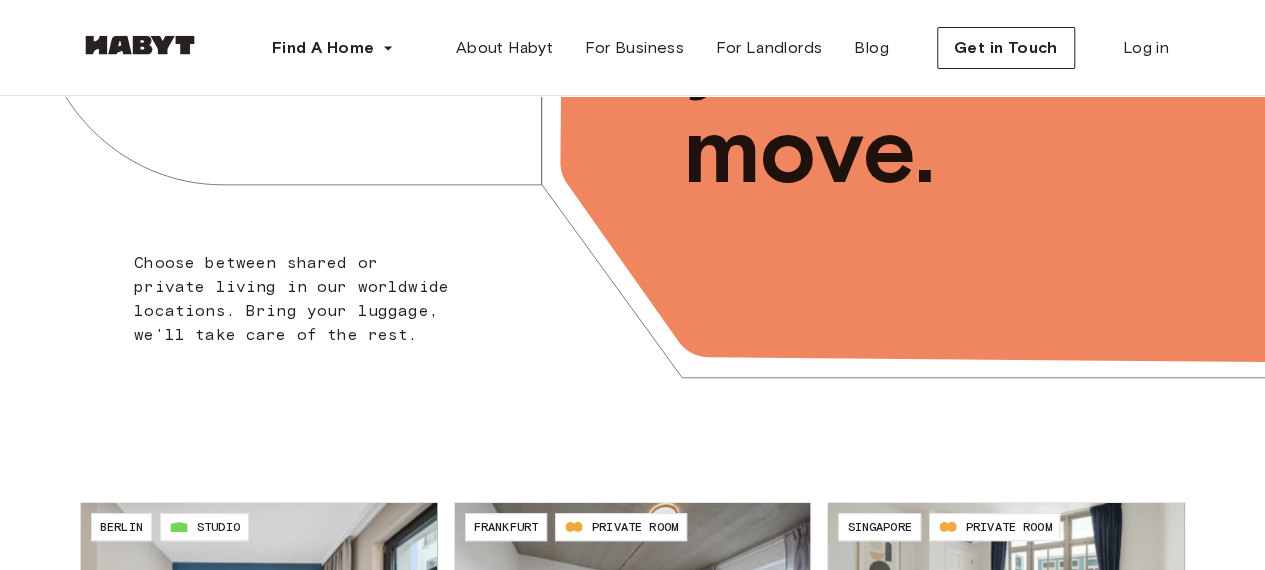 click on "Amsterdam ​ ​ Choose between shared or private living in our worldwide locations. Bring your luggage, we'll take care of the rest. Unlock your next move." at bounding box center (632, 102) 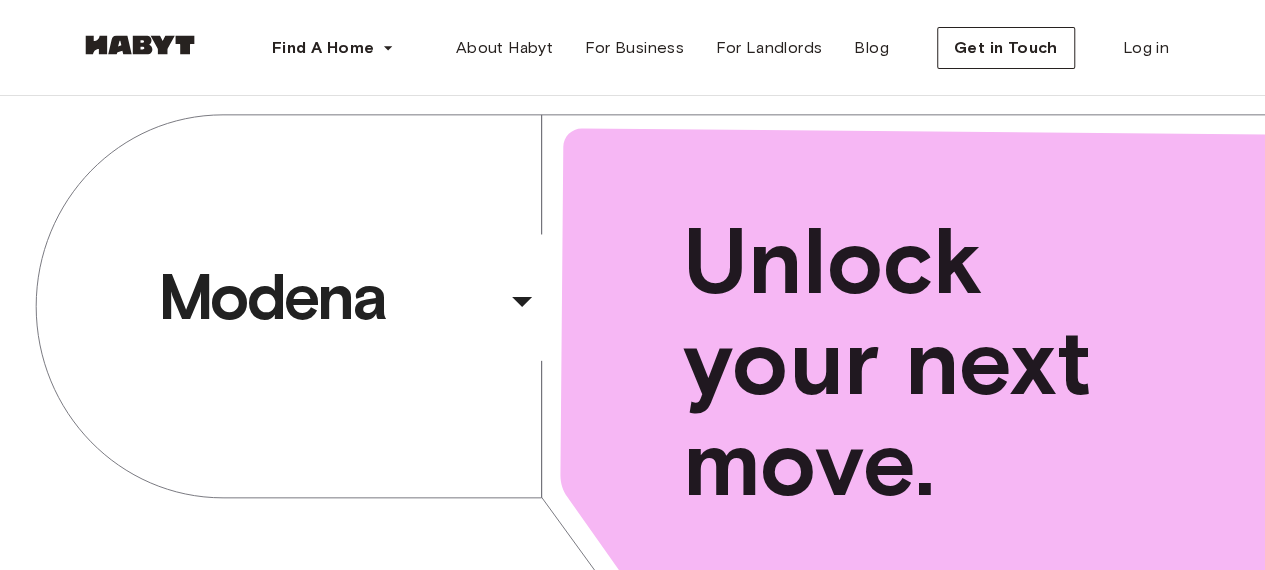 scroll, scrollTop: 0, scrollLeft: 0, axis: both 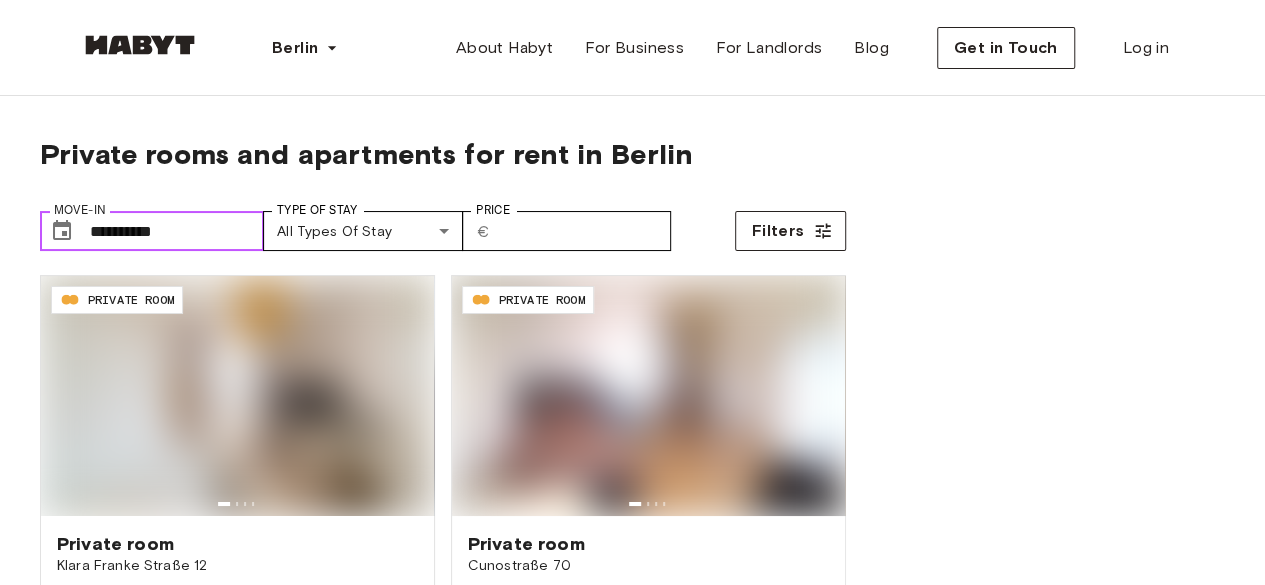 click on "**********" at bounding box center [177, 231] 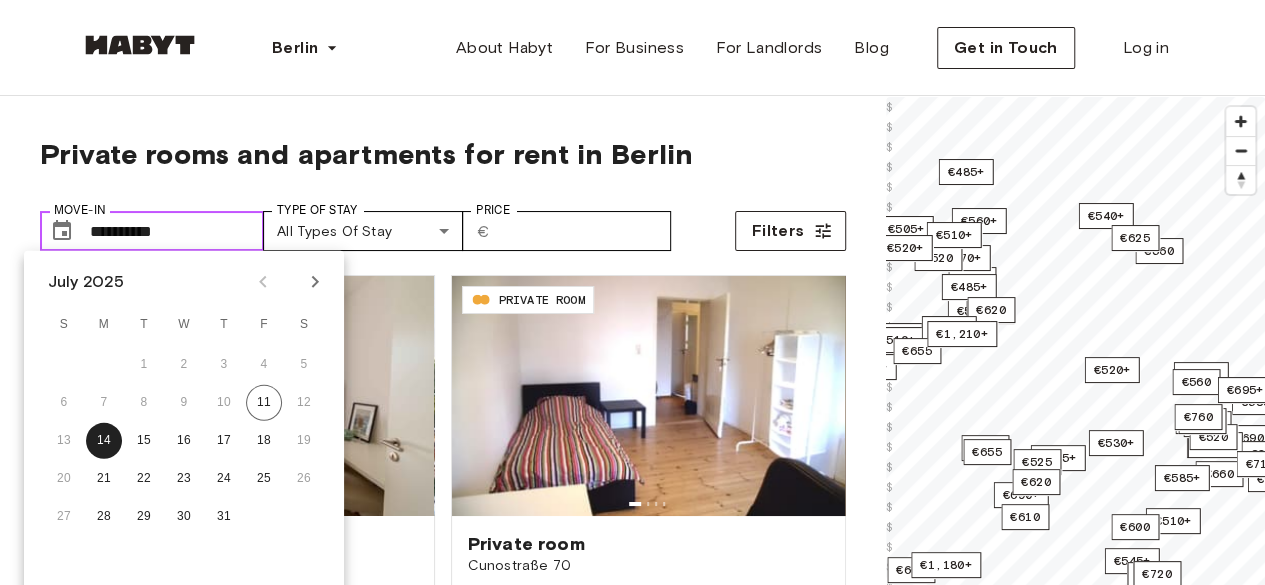click on "**********" at bounding box center [177, 231] 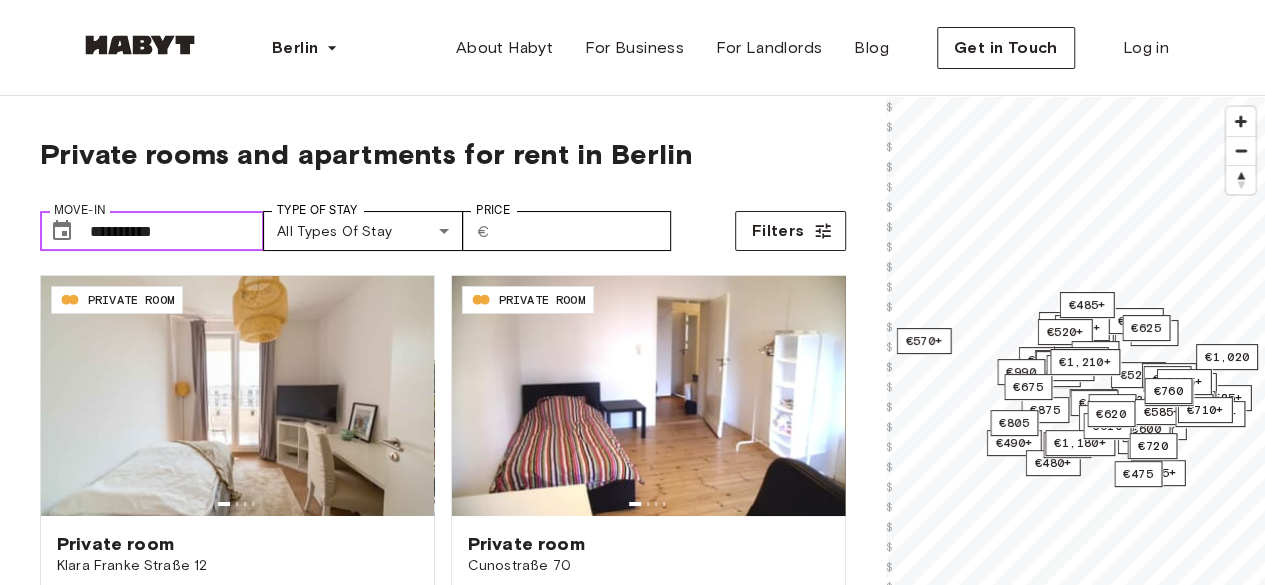 click on "**********" at bounding box center [177, 231] 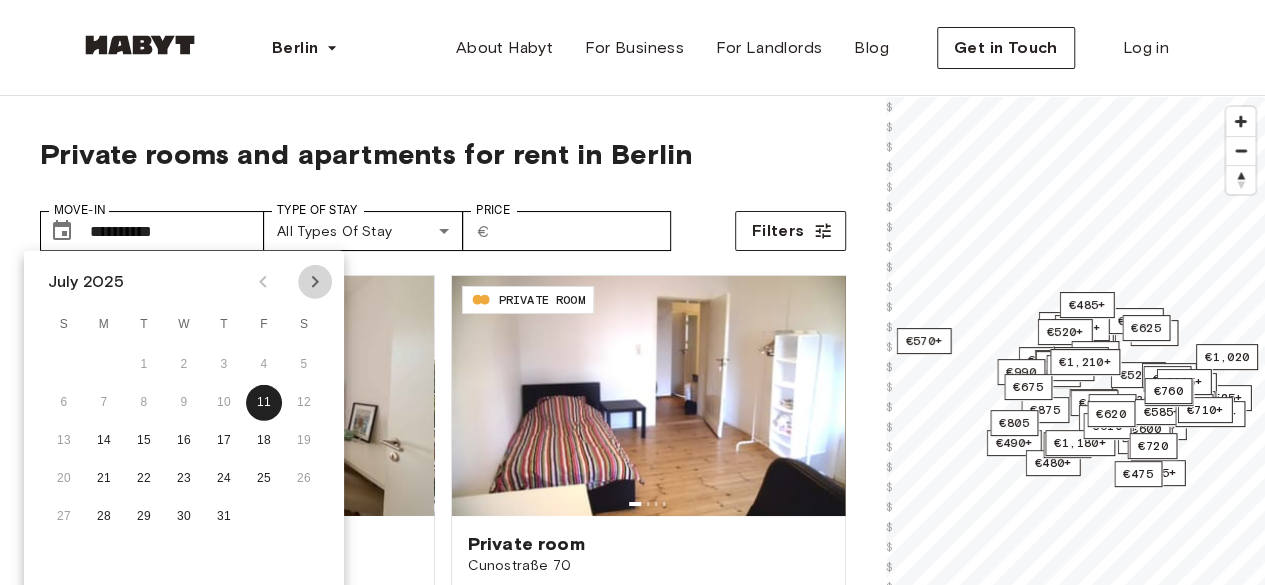click at bounding box center [315, 282] 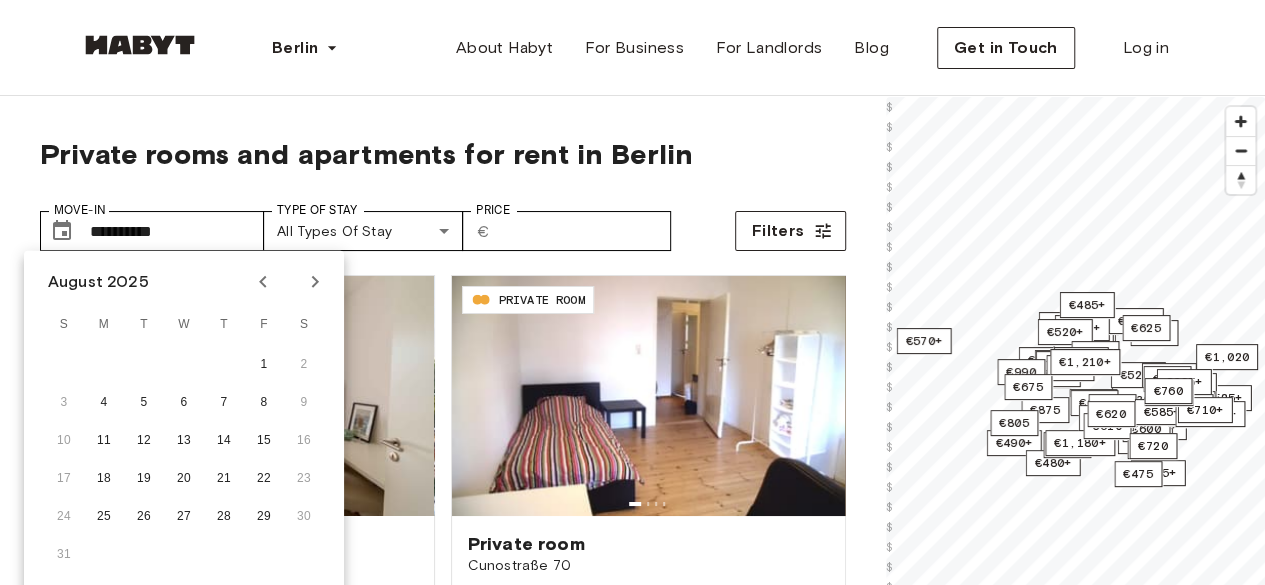 click at bounding box center (315, 282) 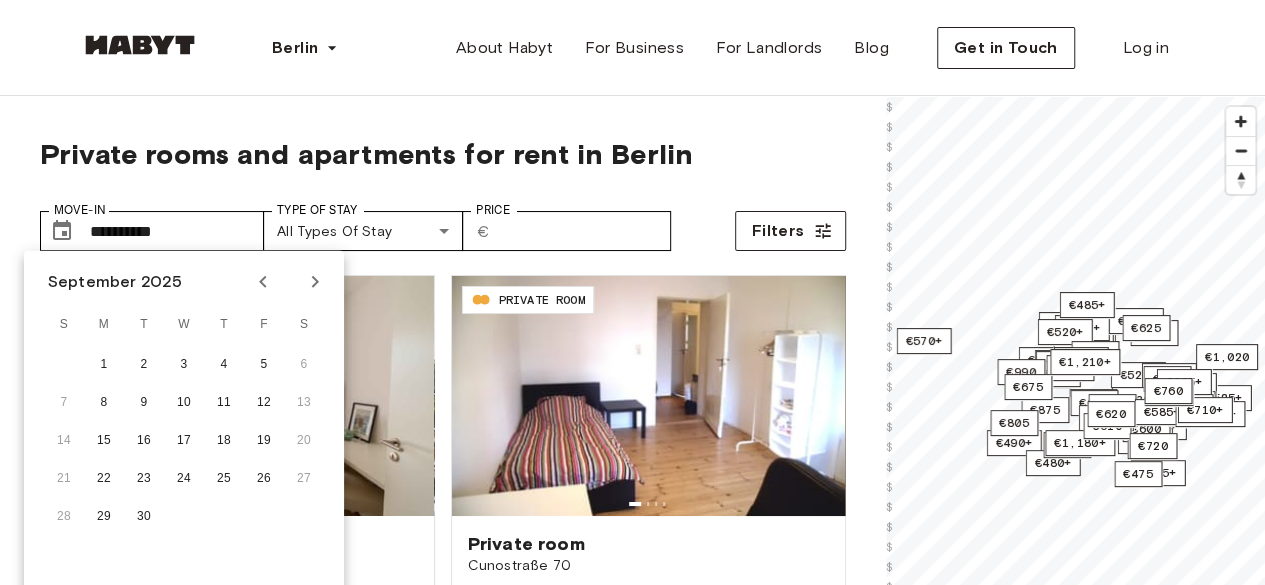 click at bounding box center [315, 282] 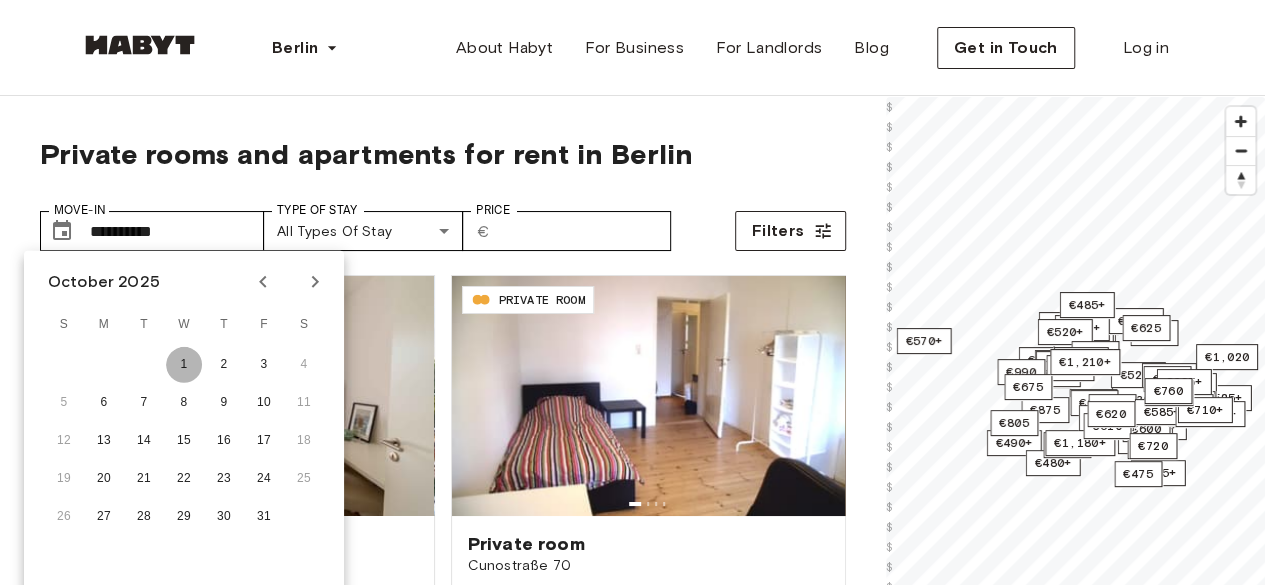 click on "1" at bounding box center [184, 365] 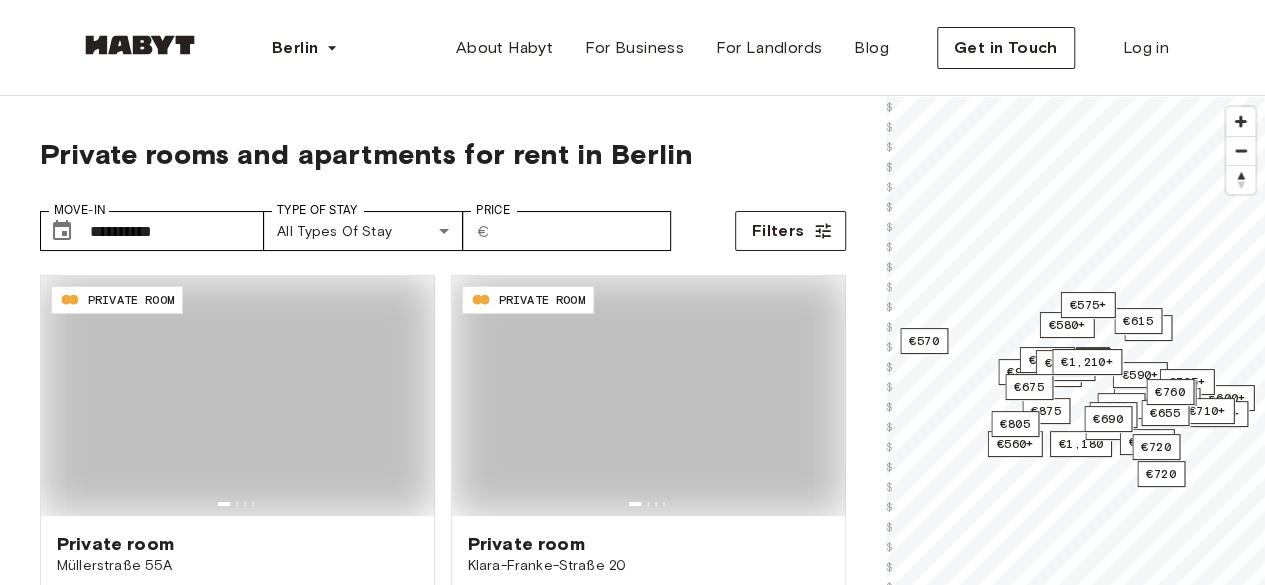type on "**********" 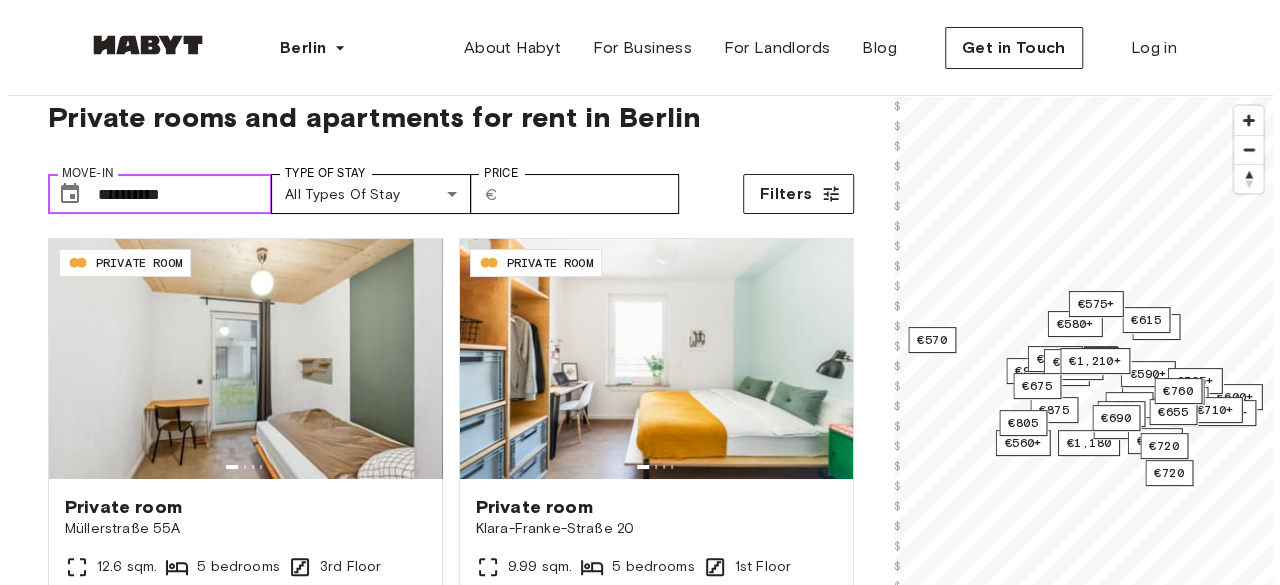 scroll, scrollTop: 40, scrollLeft: 0, axis: vertical 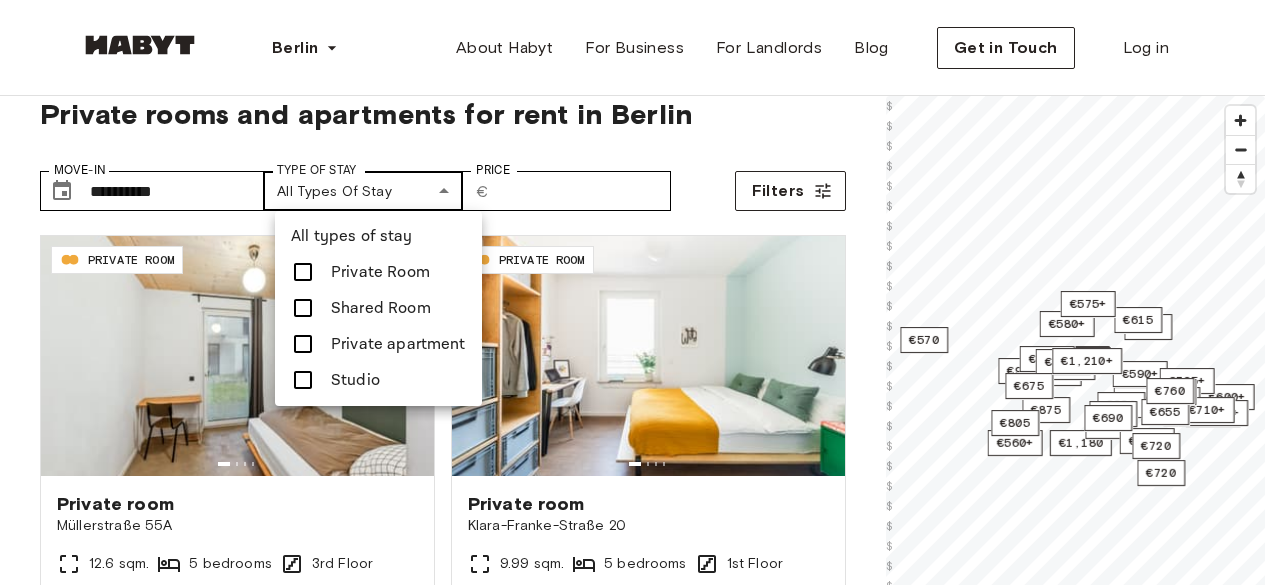click on "DE-[NUMBER]-[NUMBER]-[NUMBER]-[NUMBER] PRIVATE ROOM Private room [LAST_NAME] [NUMBER] [NUMBER] sqm. [NUMBER] bedrooms [NUMBER] bedrooms [NUMBER] Floor From  Sep [NUMBER] €[NUMBER] €[NUMBER] monthly DE-[NUMBER]-[NUMBER]-[NUMBER]-[NUMBER] PRIVATE ROOM Private room [LAST_NAME]-[LAST_NAME]-[LAST_NAME] [NUMBER] [NUMBER] sqm. [NUMBER] bedrooms [NUMBER] bedrooms [NUMBER] Floor From  Sep [NUMBER] €[NUMBER] €[NUMBER] monthly DE-[NUMBER]-[NUMBER]-[NUMBER]-[NUMBER] STUDIO Studio [LAST_NAME] [NUMBER] [NUMBER] sqm. [NUMBER] bedrooms [NUMBER] bedrooms [NUMBER] Floor From  Sep [NUMBER] €[NUMBER] €[NUMBER] monthly DE-[NUMBER]-[NUMBER]-[NUMBER]-[NUMBER] PRIVATE ROOM Private room [LAST_NAME]-[LAST_NAME]-[LAST_NAME] [NUMBER]-[NUMBER] [NUMBER] sqm. [NUMBER] bedrooms From" at bounding box center (640, 2367) 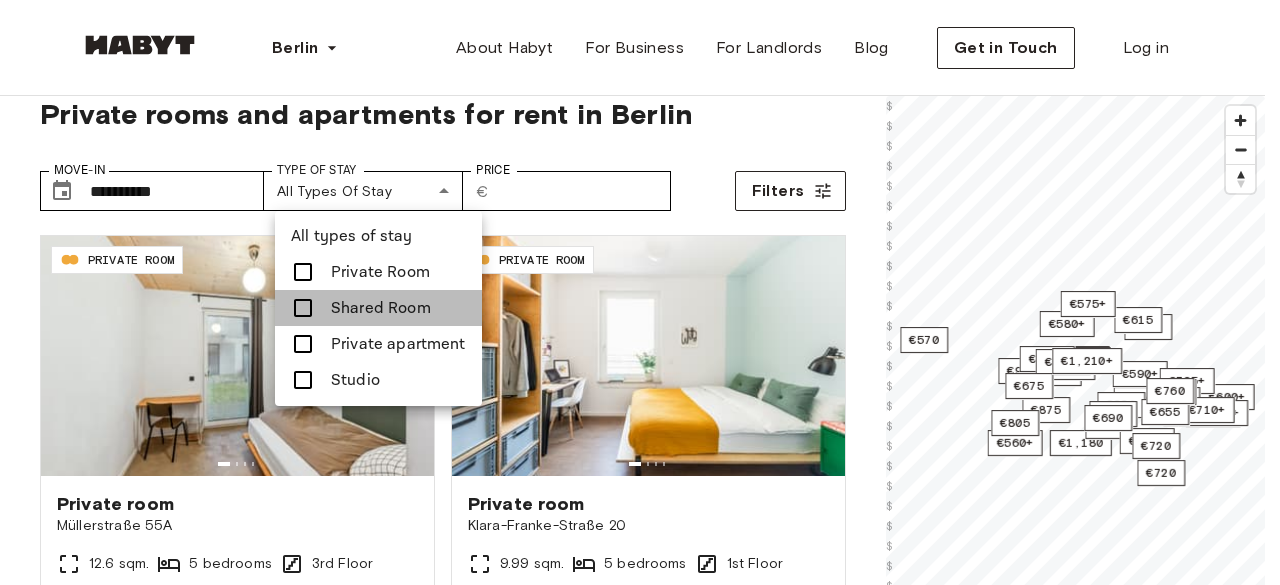 click on "Shared Room" at bounding box center [381, 308] 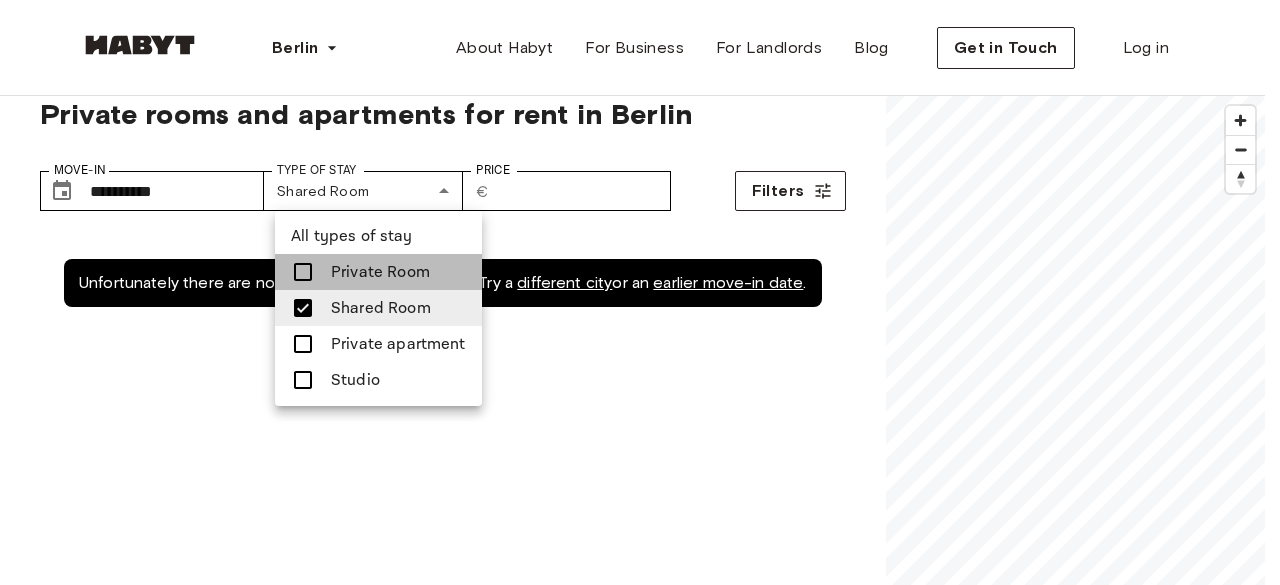 click on "Private Room" at bounding box center (380, 272) 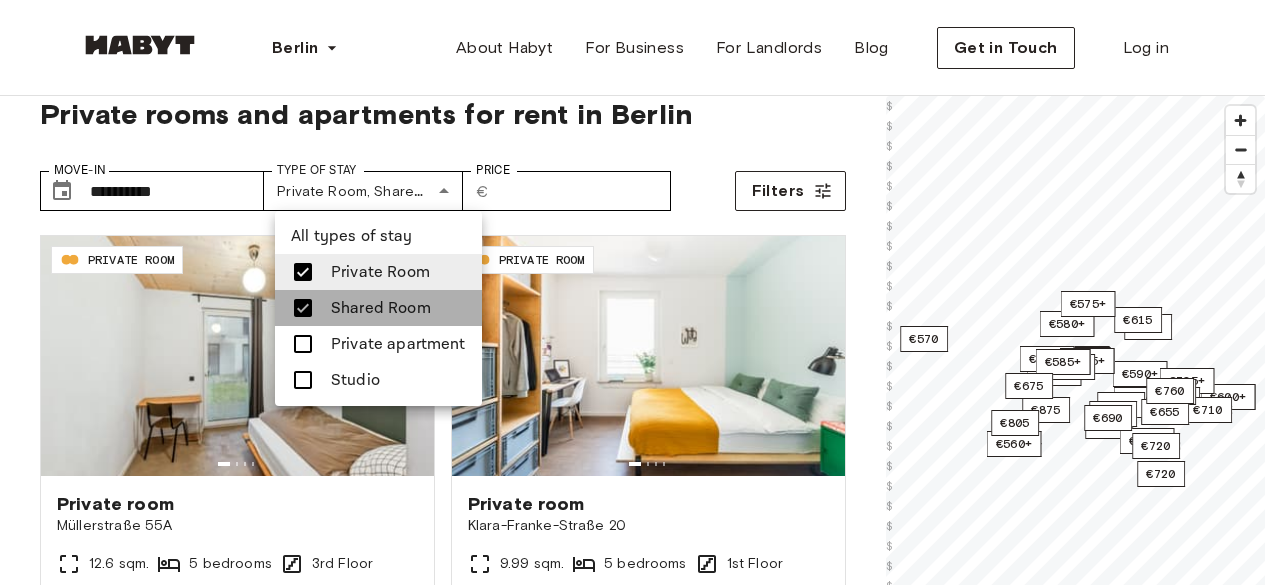 click on "Shared Room" at bounding box center [378, 308] 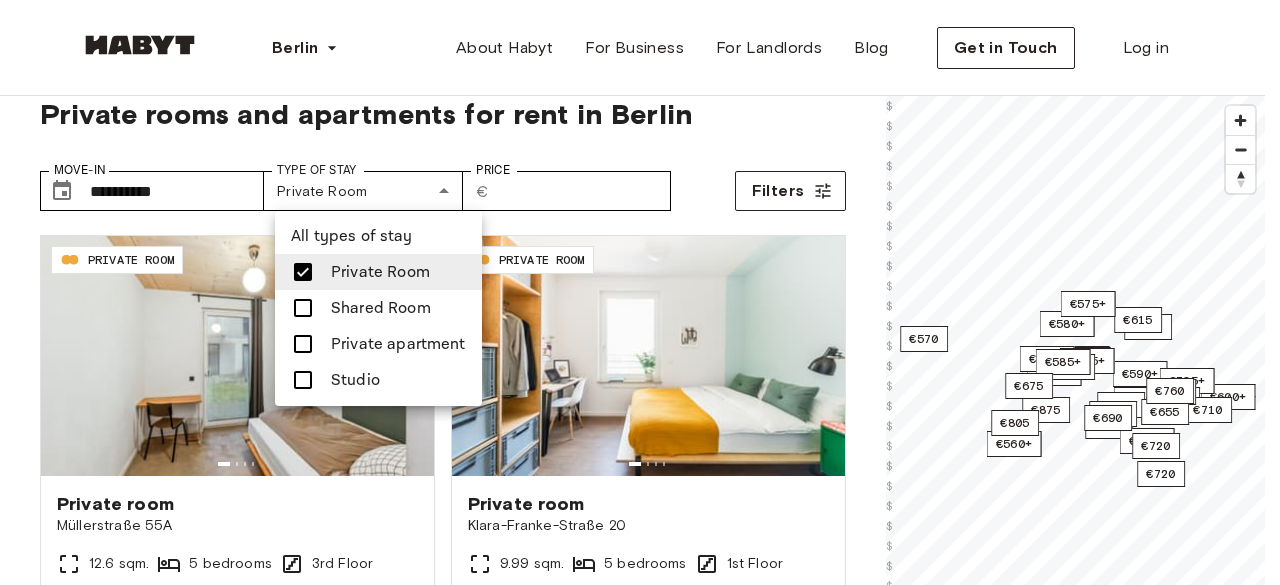 click at bounding box center (640, 292) 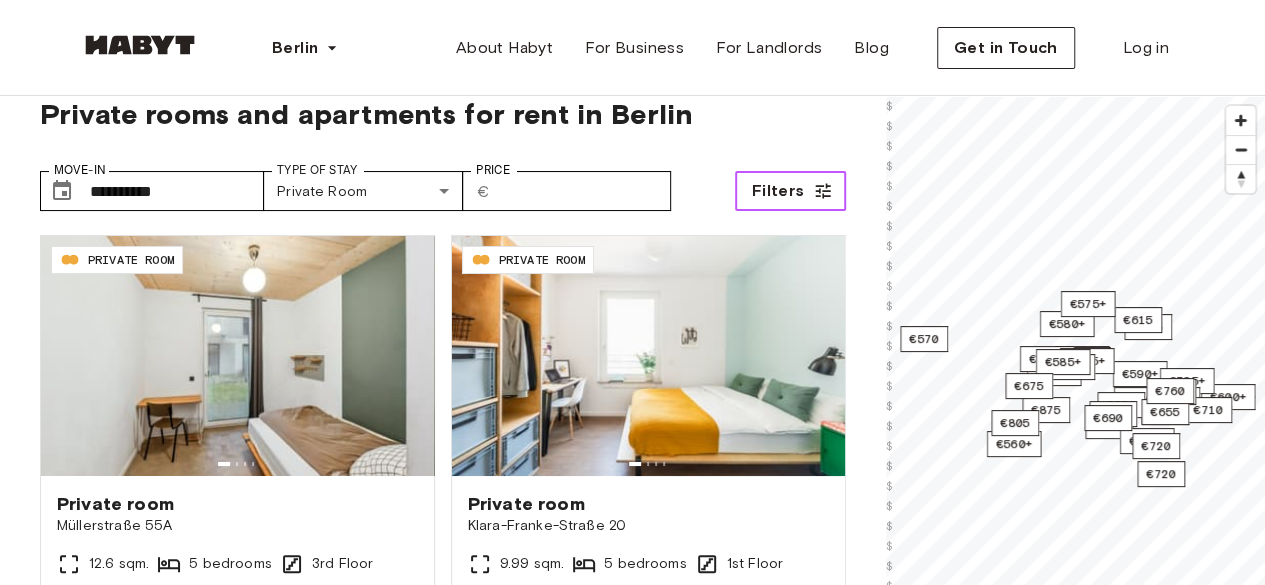 click on "Filters" at bounding box center [790, 191] 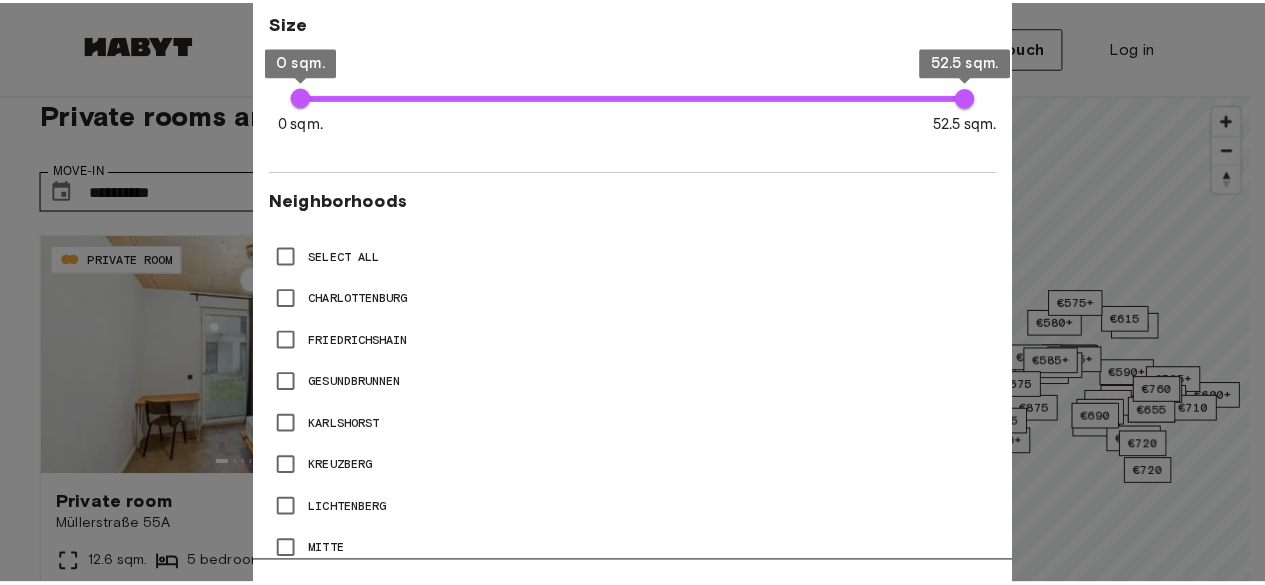 scroll, scrollTop: 744, scrollLeft: 0, axis: vertical 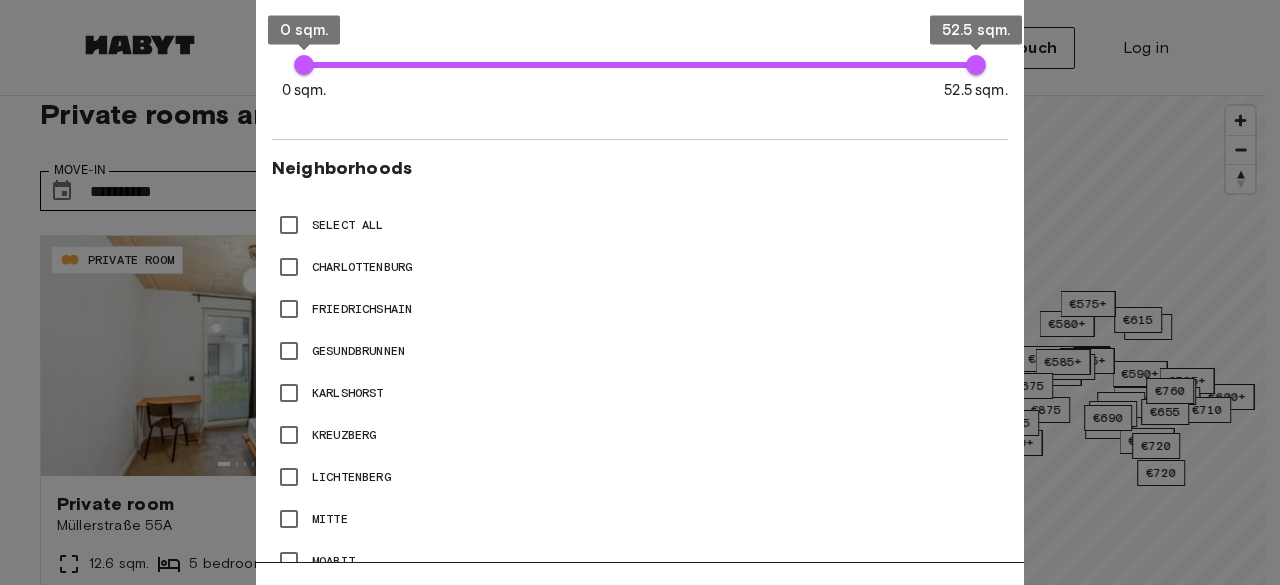 click at bounding box center [640, 292] 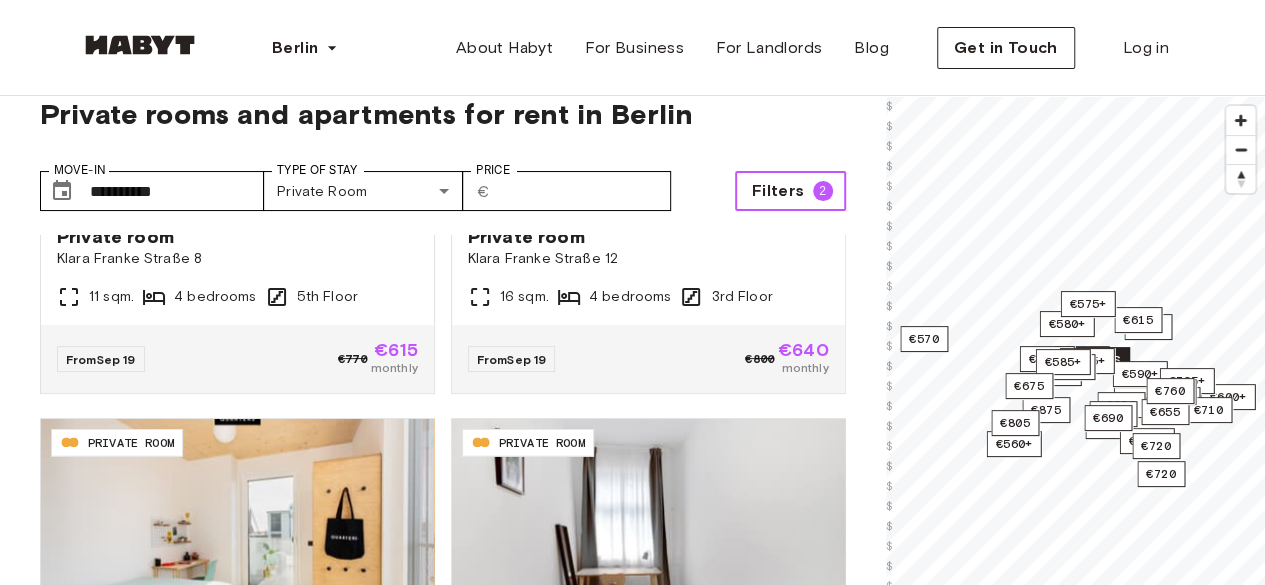 scroll, scrollTop: 2518, scrollLeft: 0, axis: vertical 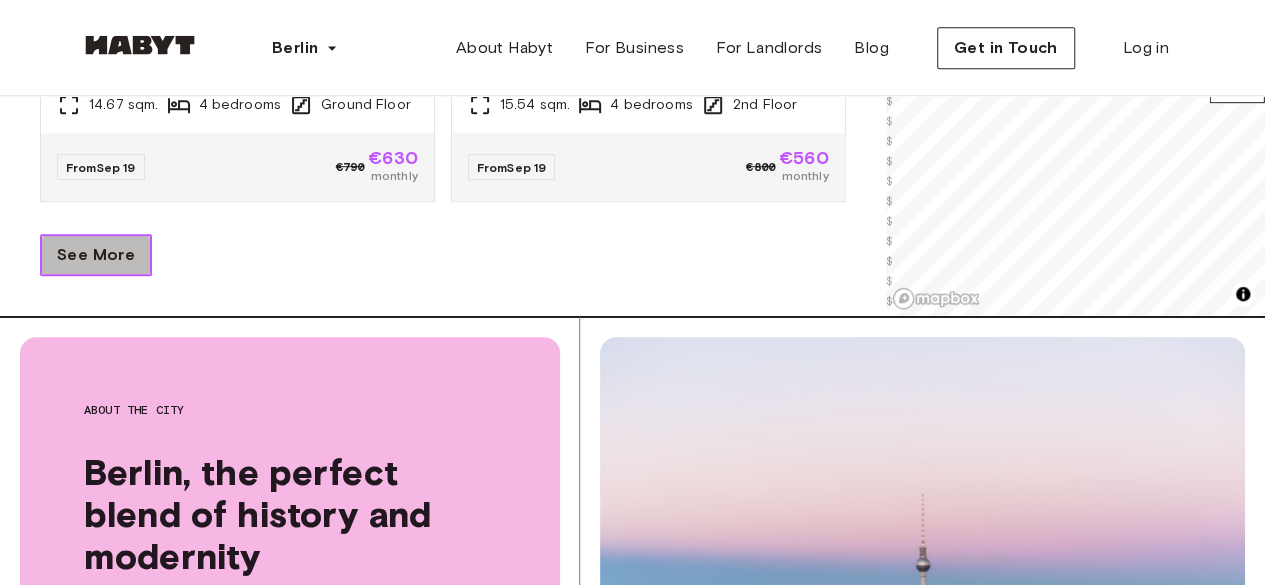 click on "See More" at bounding box center (96, 255) 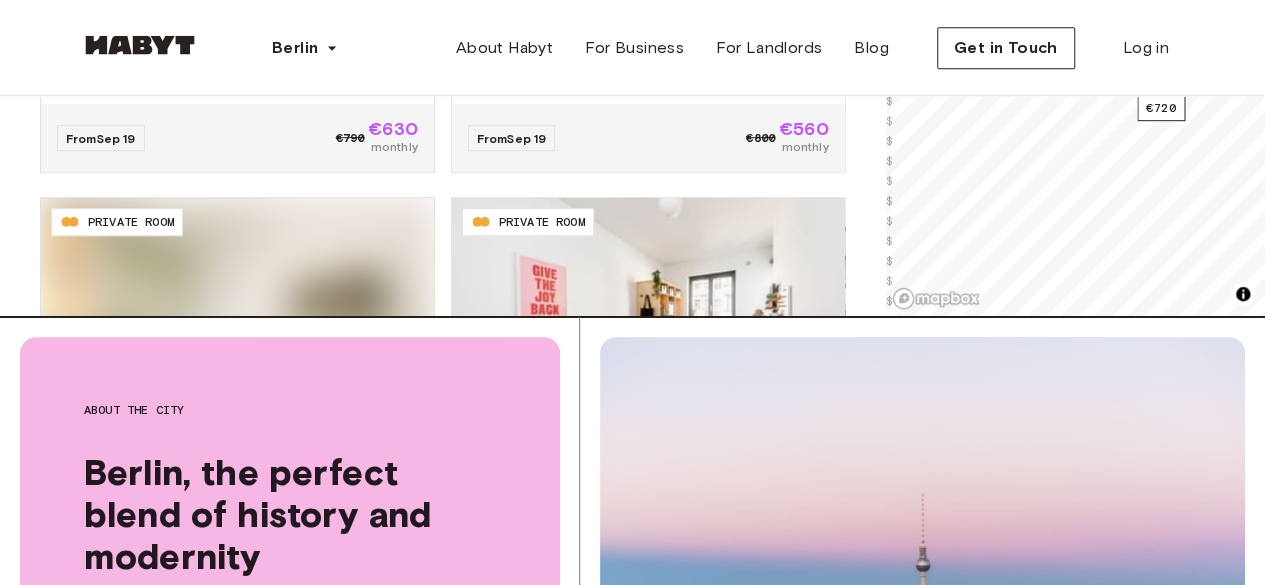 scroll, scrollTop: 4008, scrollLeft: 0, axis: vertical 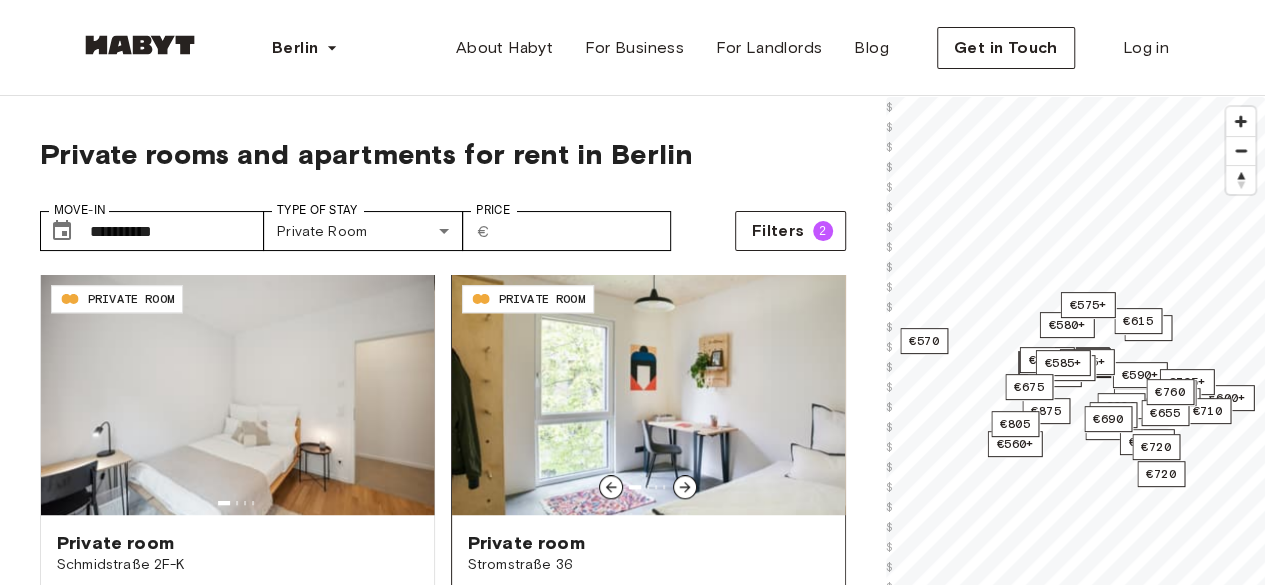 click at bounding box center [648, 395] 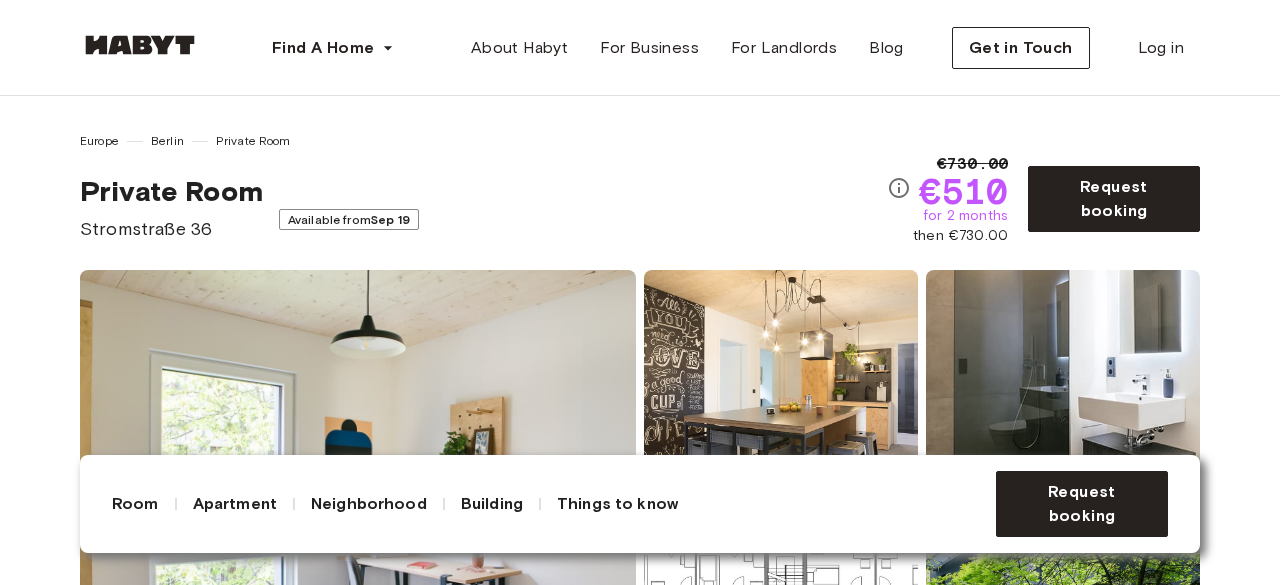 scroll, scrollTop: 384, scrollLeft: 0, axis: vertical 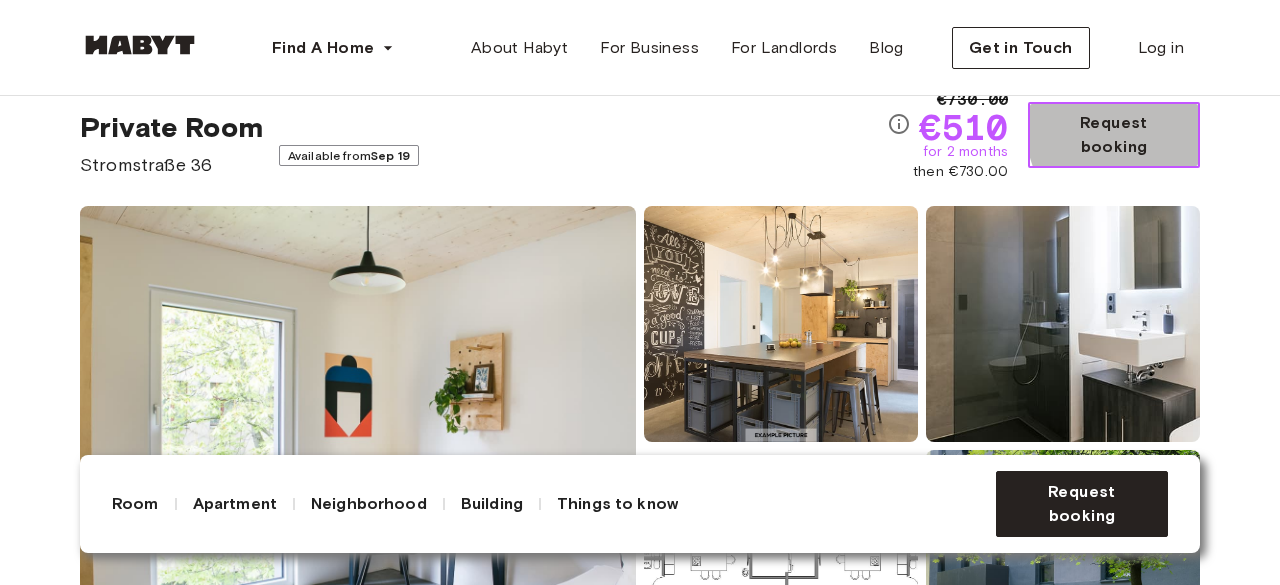 click on "Request booking" at bounding box center [1114, 135] 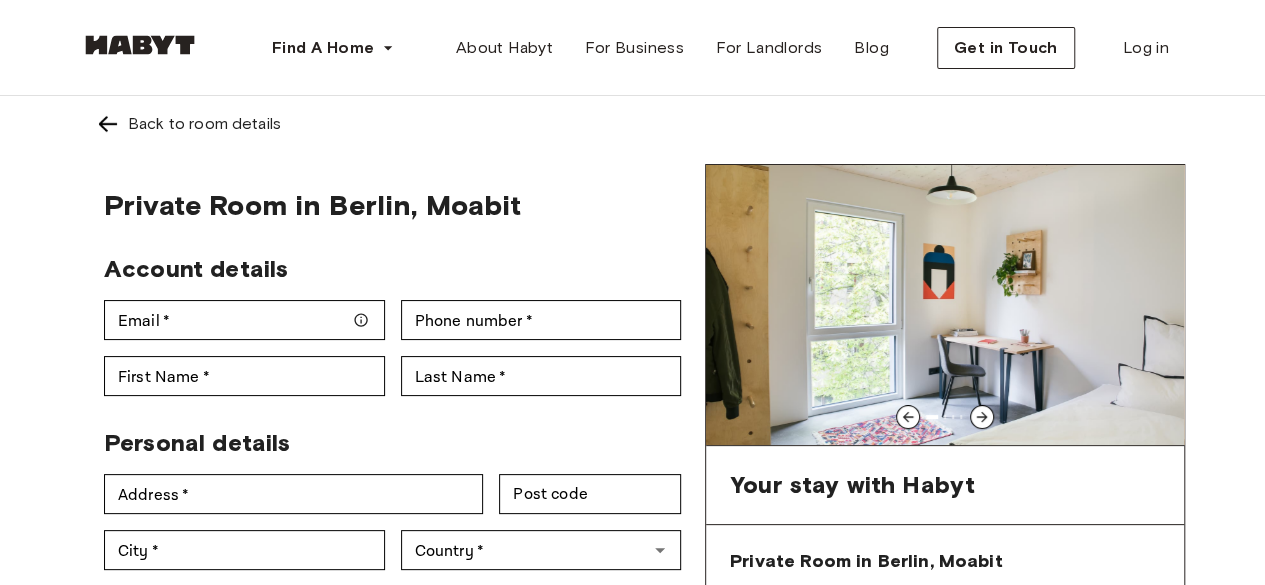 scroll, scrollTop: 62, scrollLeft: 0, axis: vertical 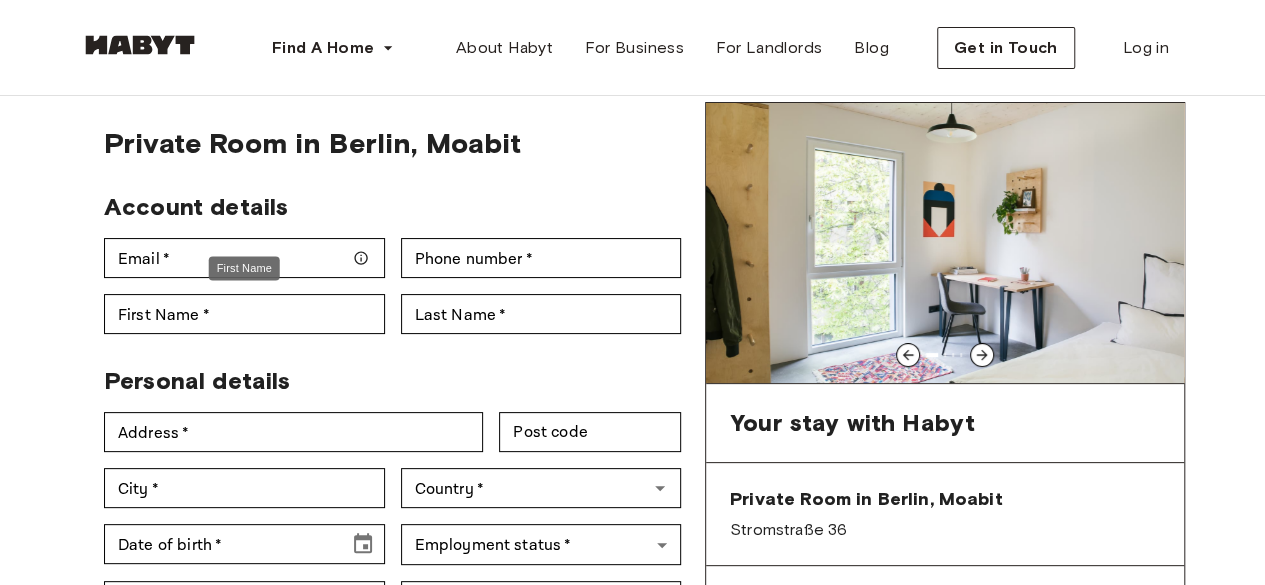 click on "First Name" at bounding box center (244, 268) 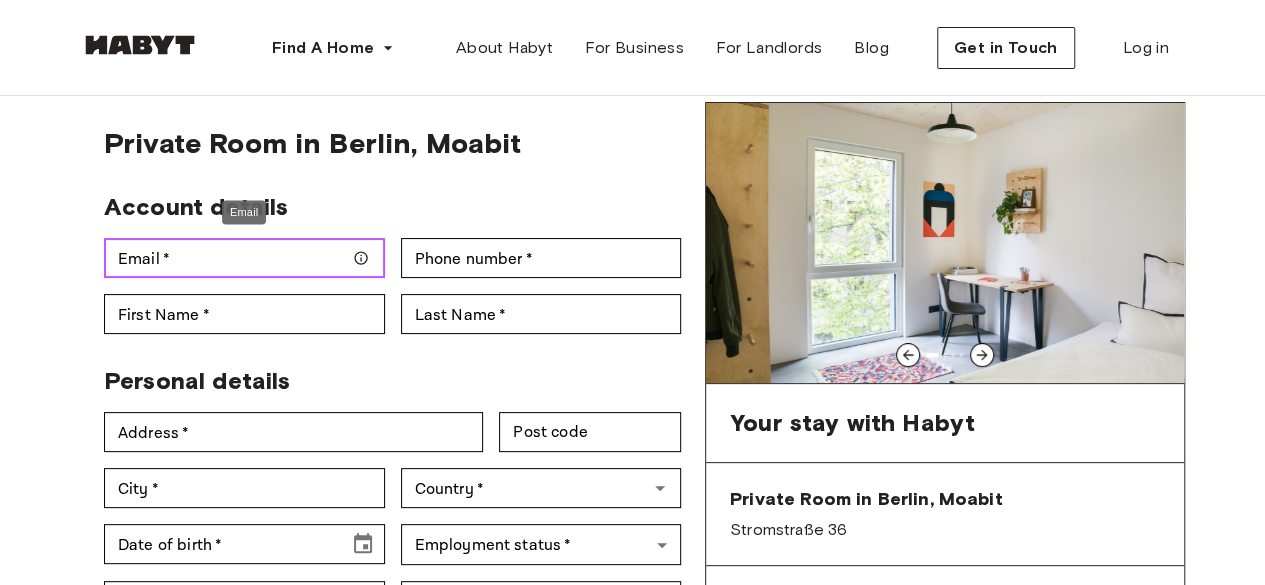 click on "Email   *" at bounding box center [244, 258] 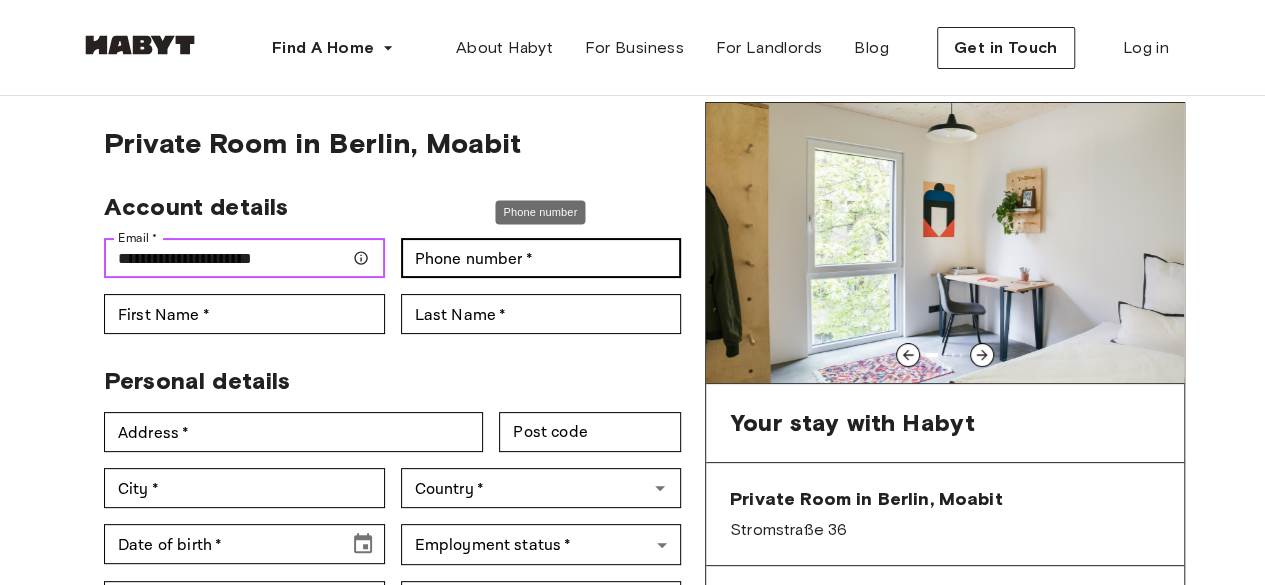 type on "**********" 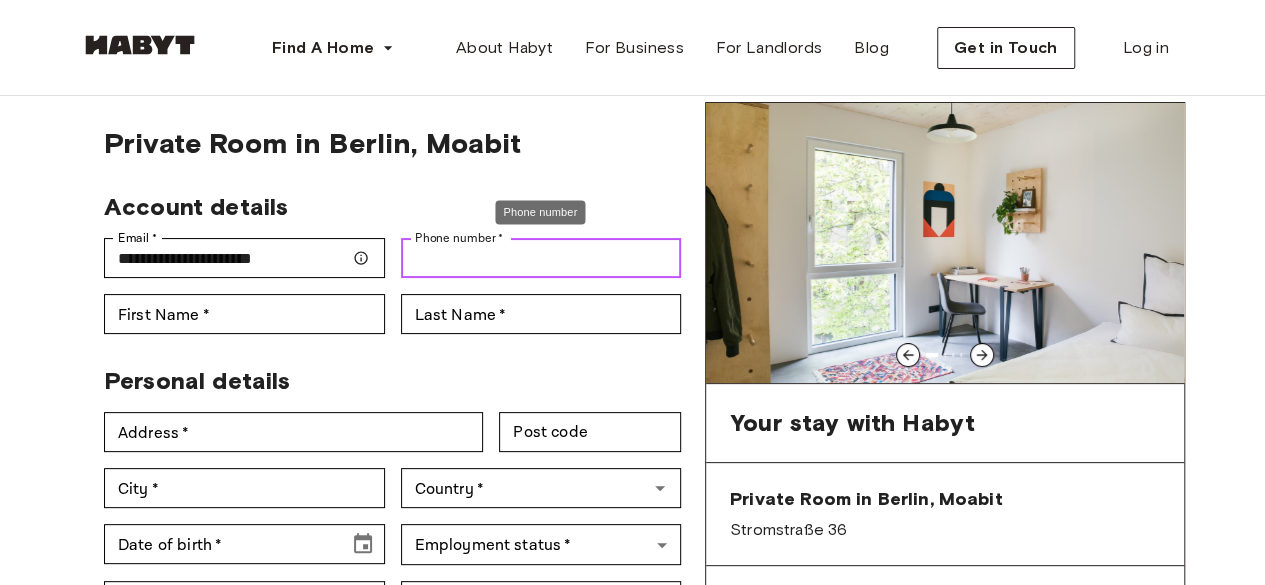 click on "Phone number   *" at bounding box center (541, 258) 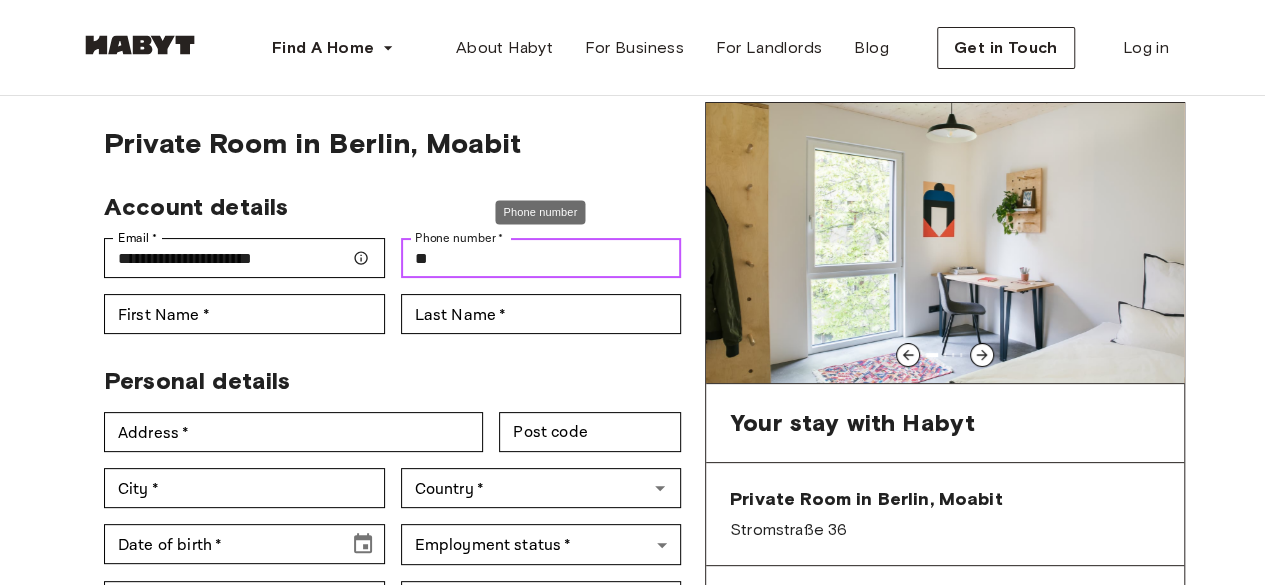 type on "*" 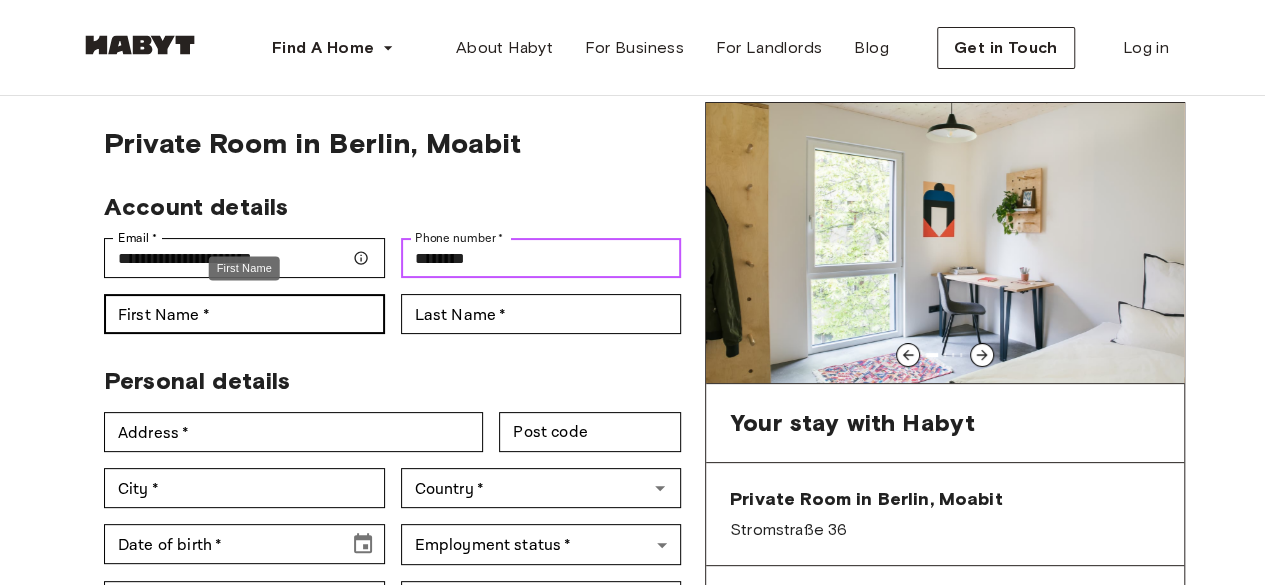 type on "********" 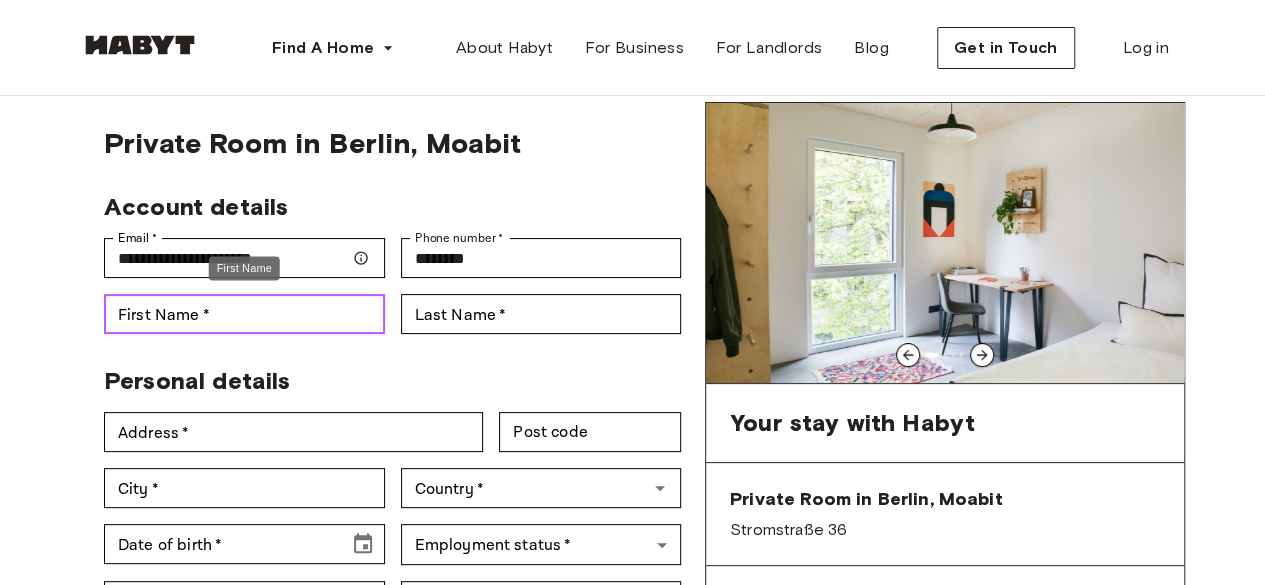 click on "First Name   *" at bounding box center (244, 314) 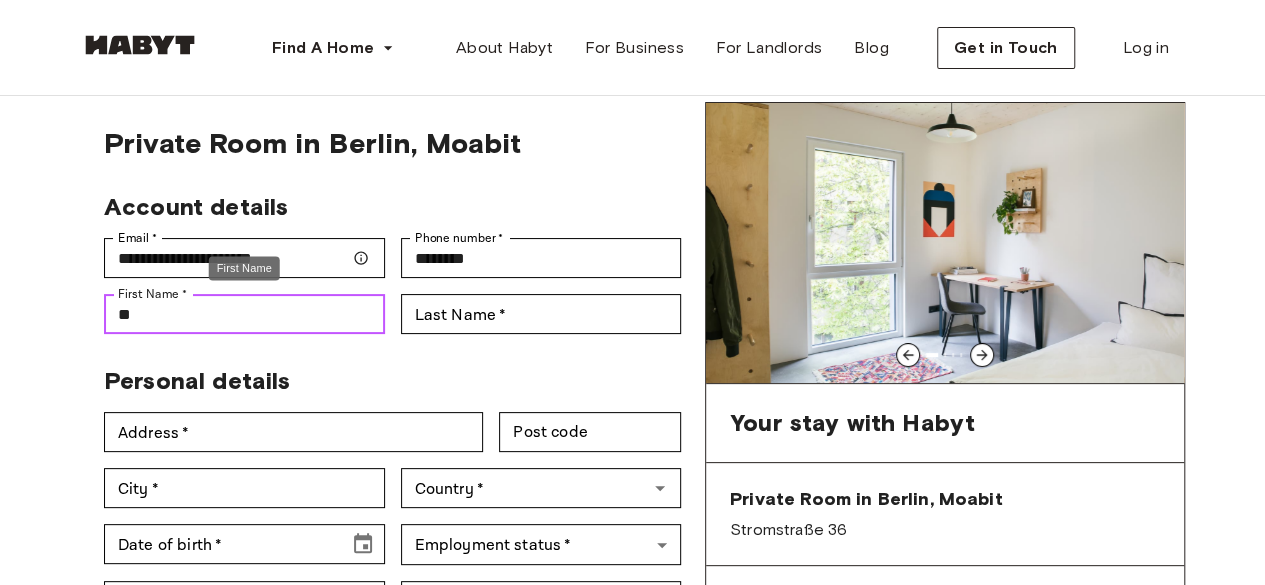 type on "*" 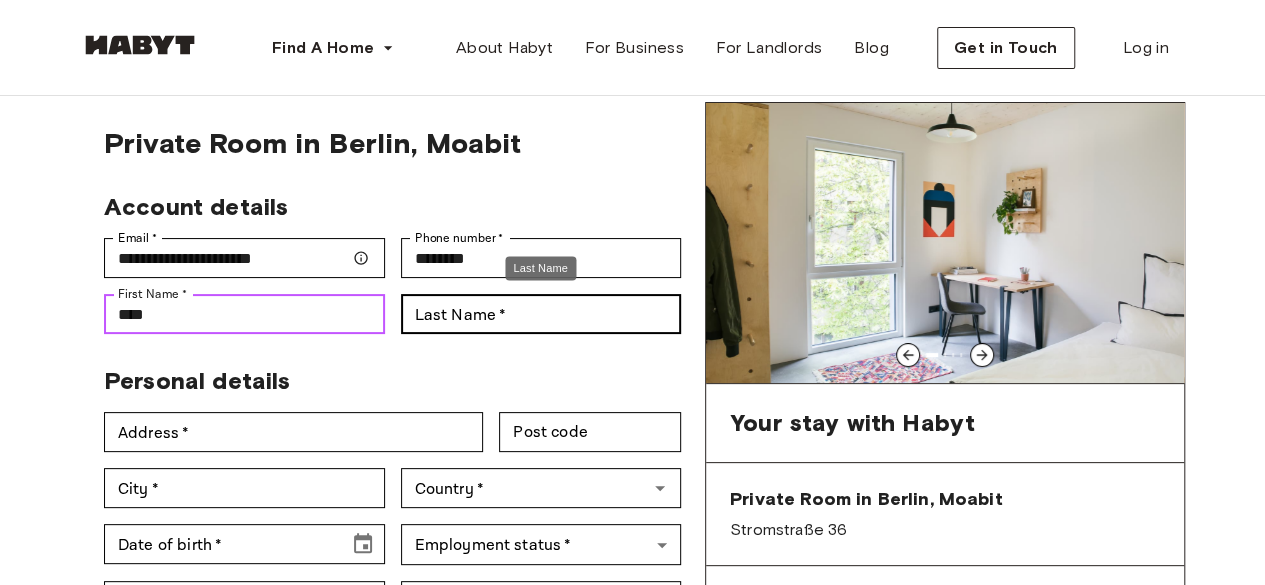 type on "****" 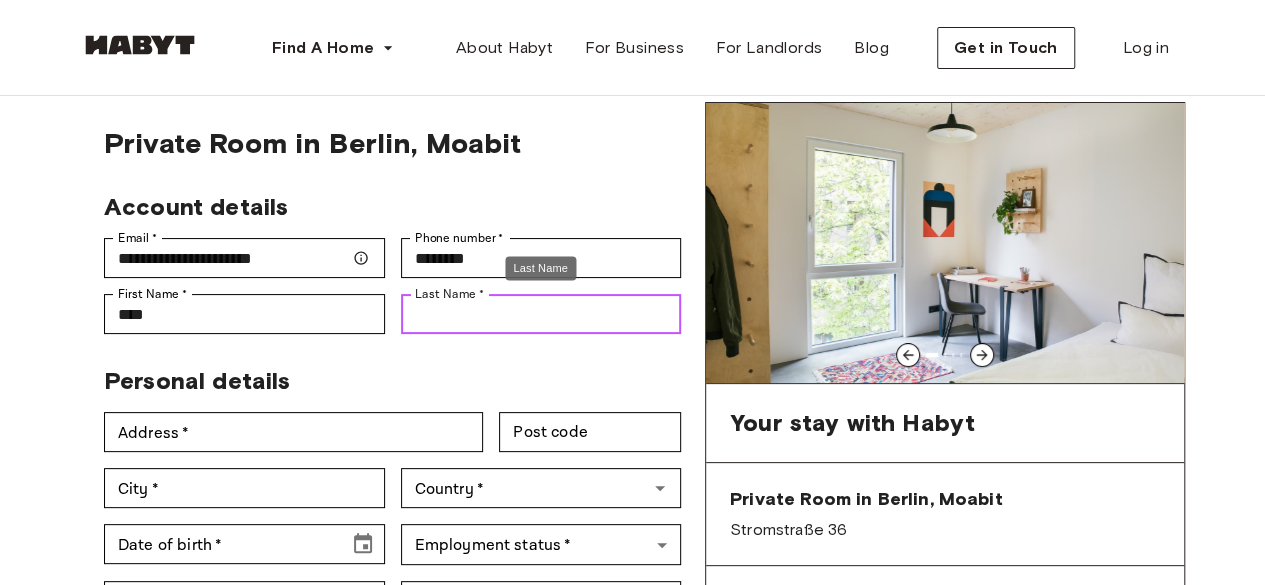 click on "Last Name   *" at bounding box center [541, 314] 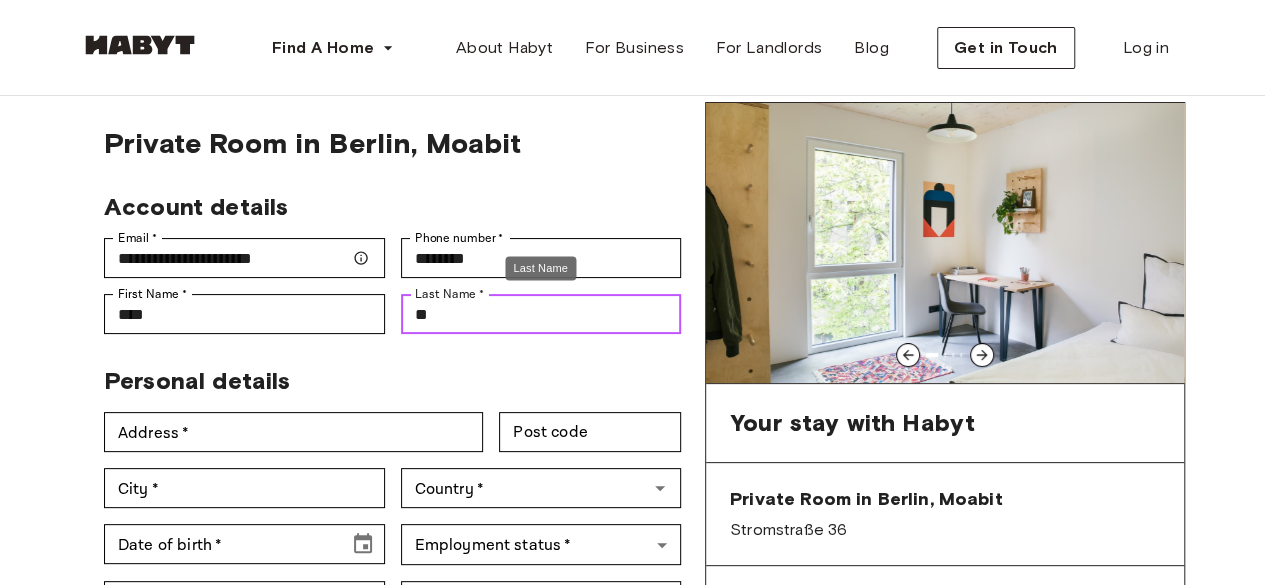 type on "*" 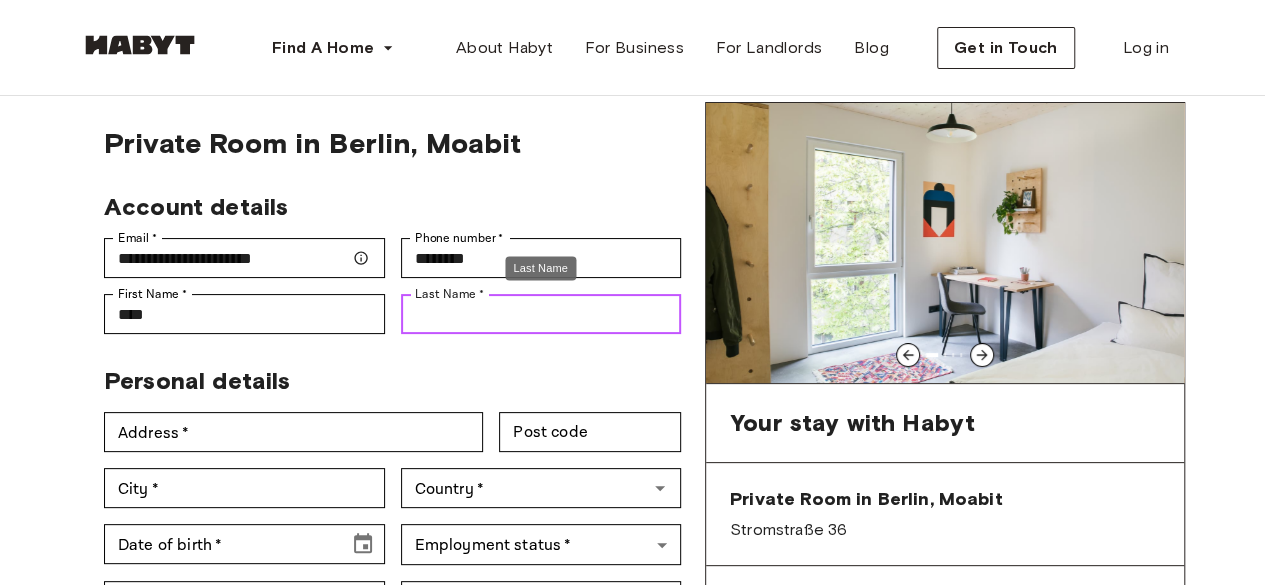 type on "*" 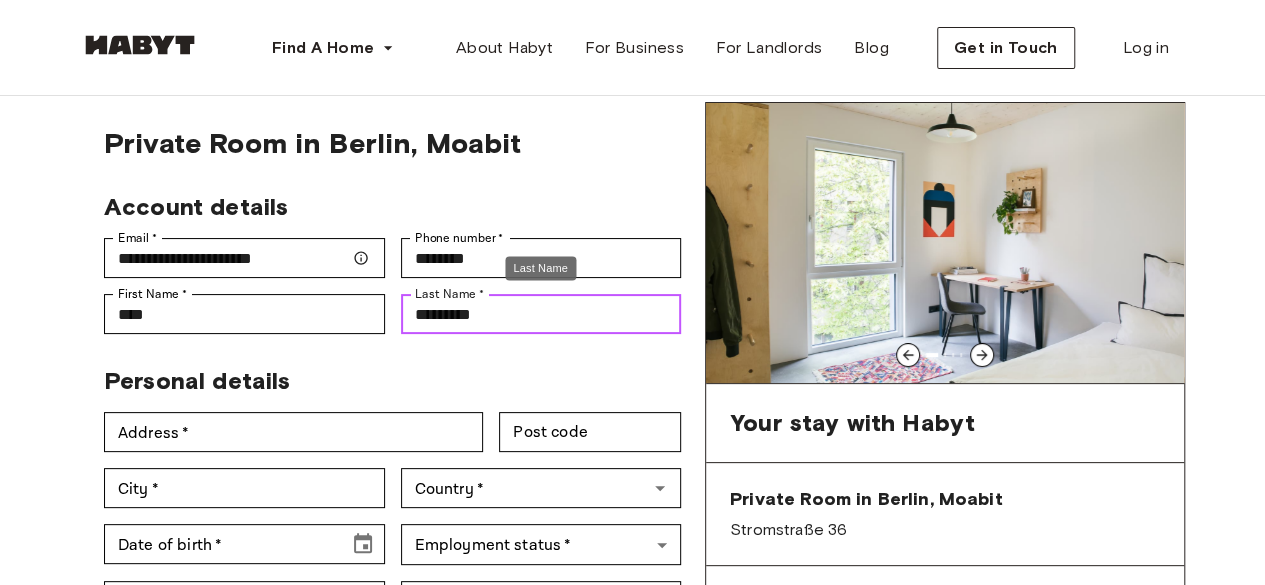 scroll, scrollTop: 212, scrollLeft: 0, axis: vertical 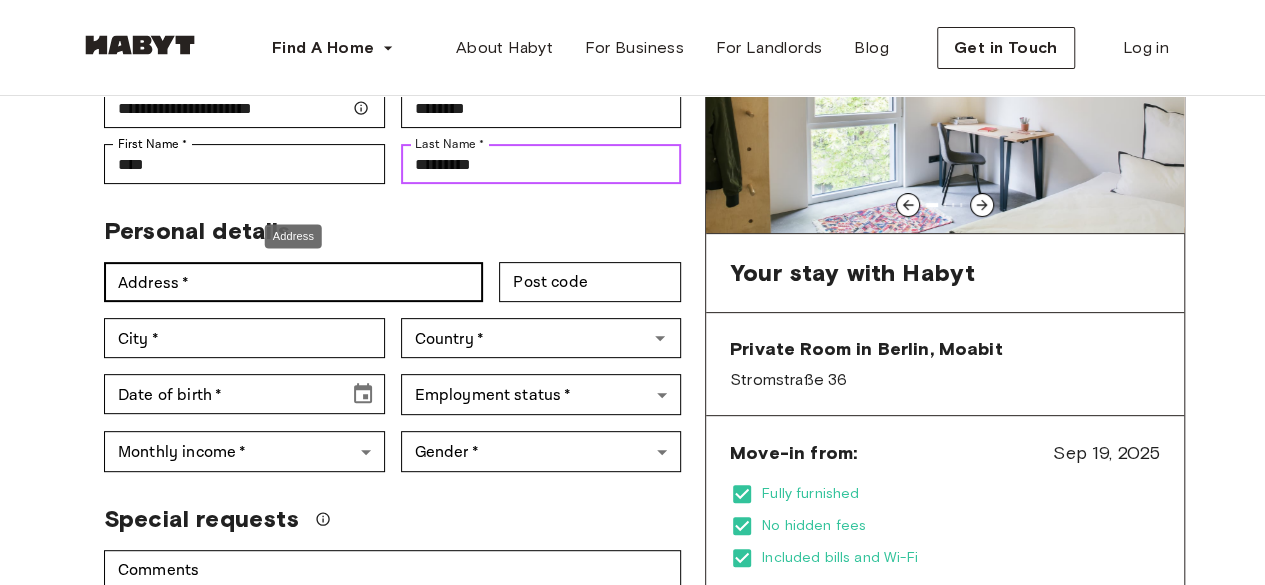 type on "*********" 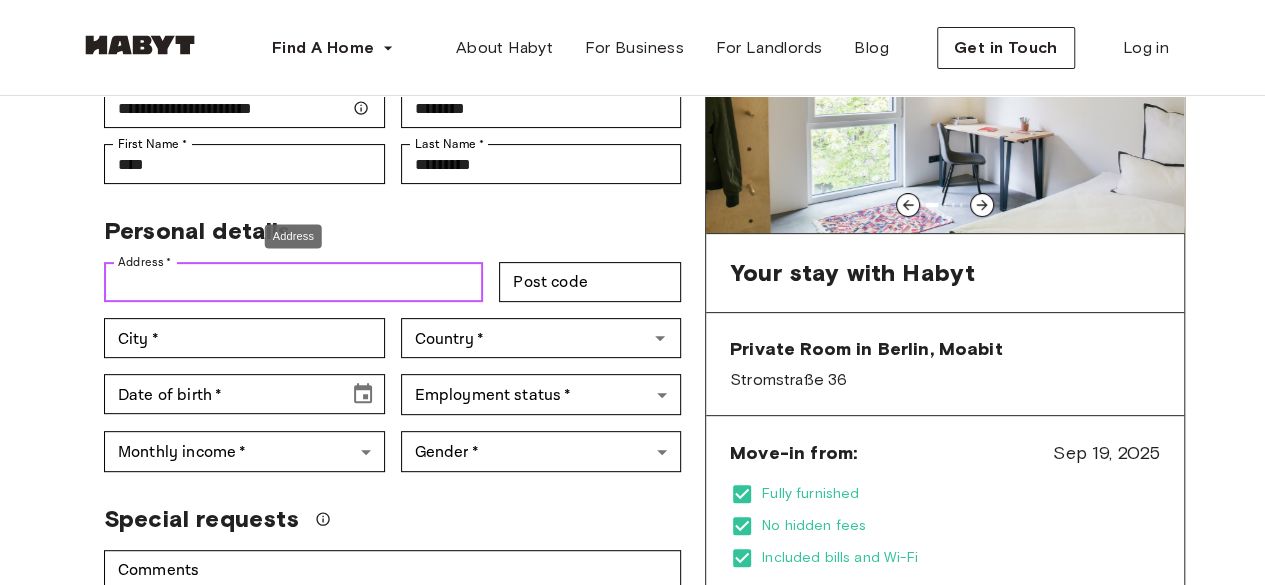 click on "Address   *" at bounding box center (293, 282) 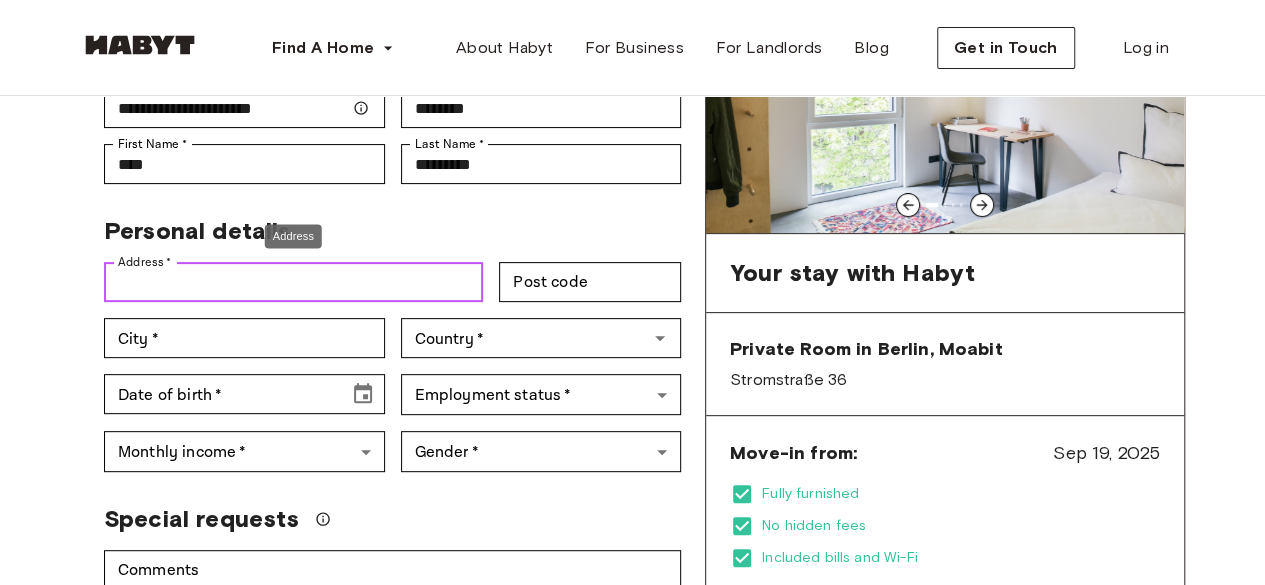 click on "Address   *" at bounding box center (293, 282) 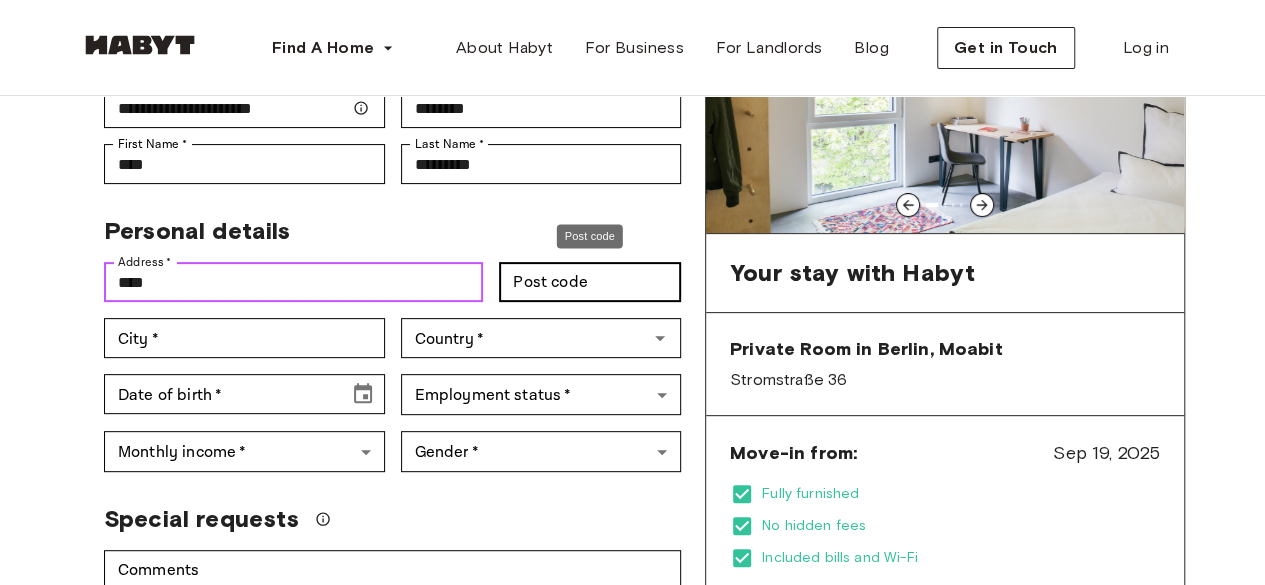 type on "****" 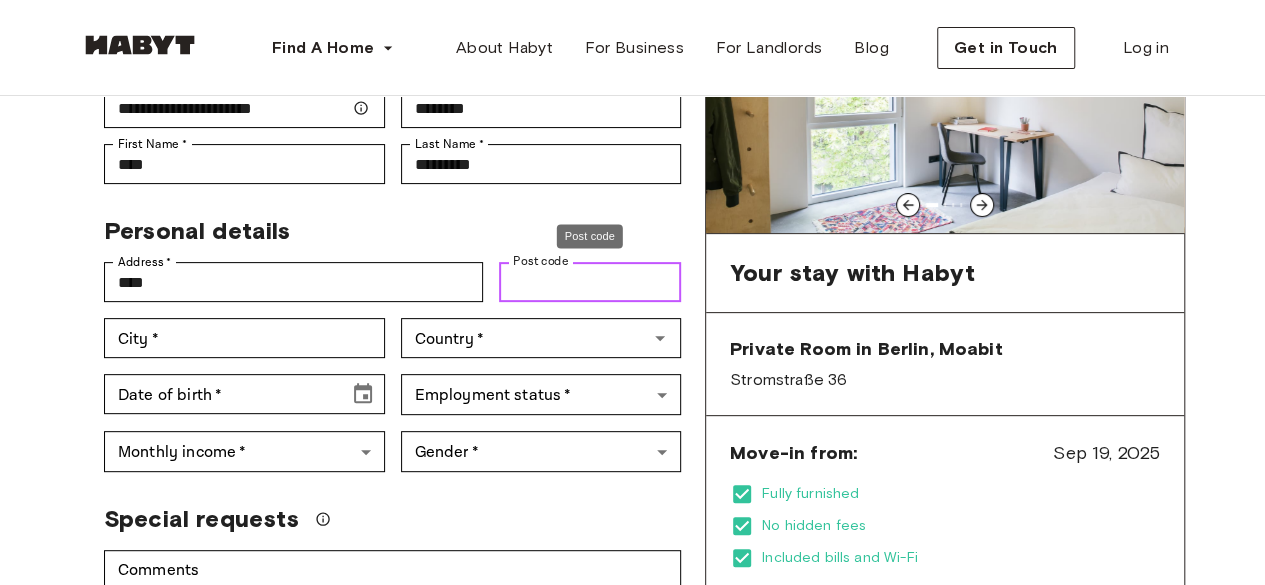 click on "Post code" at bounding box center [590, 282] 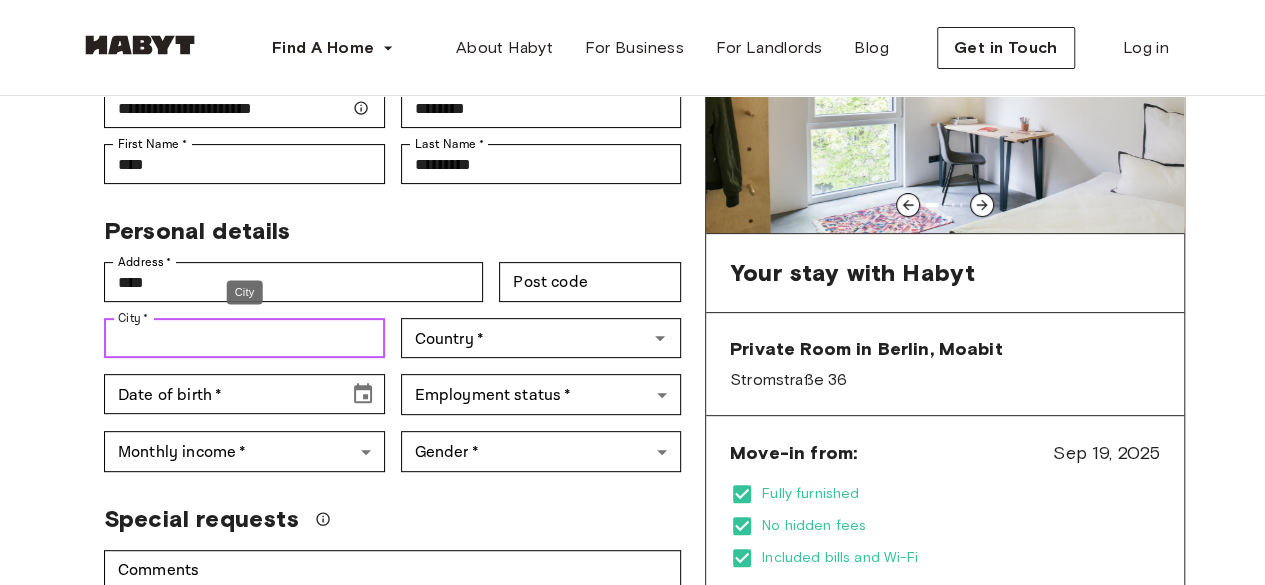 click on "City   *" at bounding box center (244, 338) 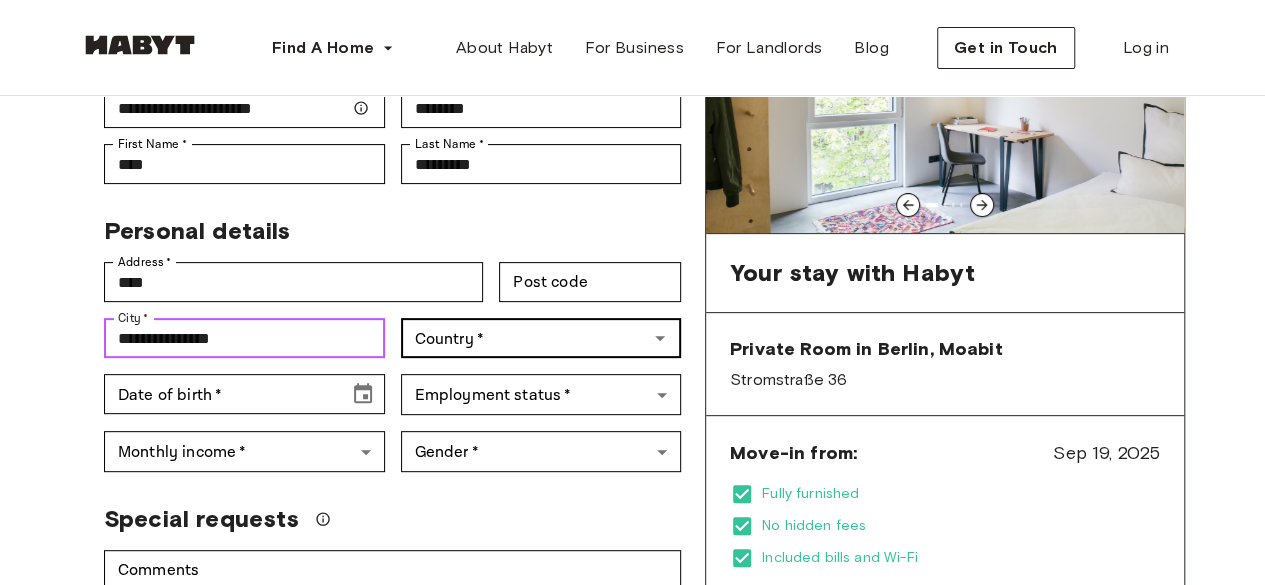 click on "Country   *" at bounding box center [541, 338] 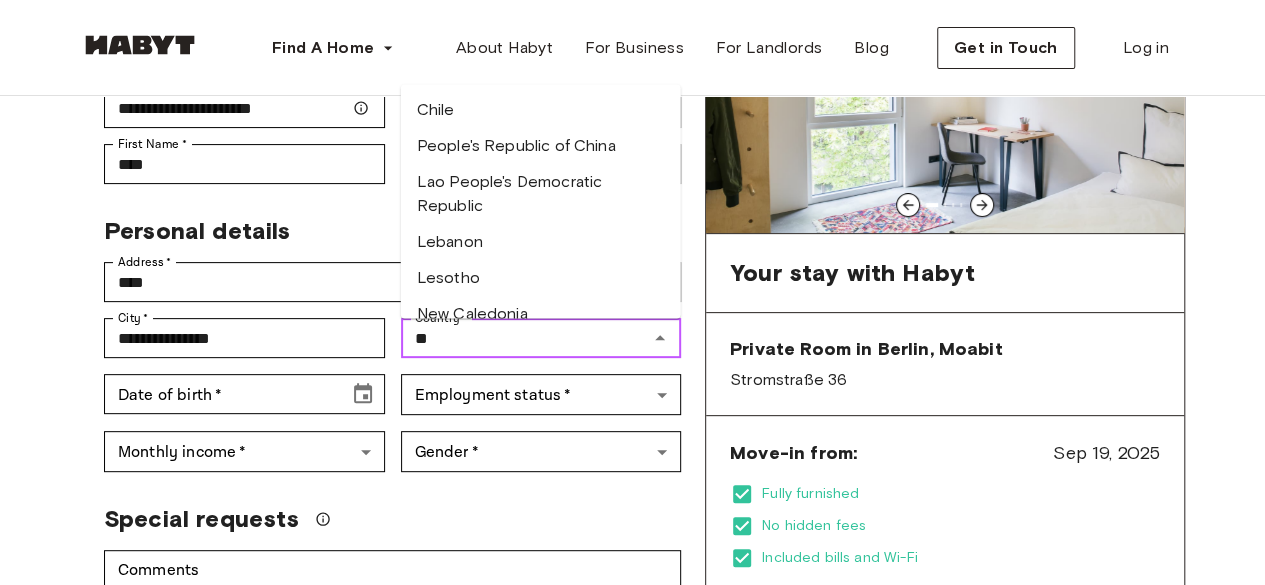 click on "Lebanon" at bounding box center [541, 242] 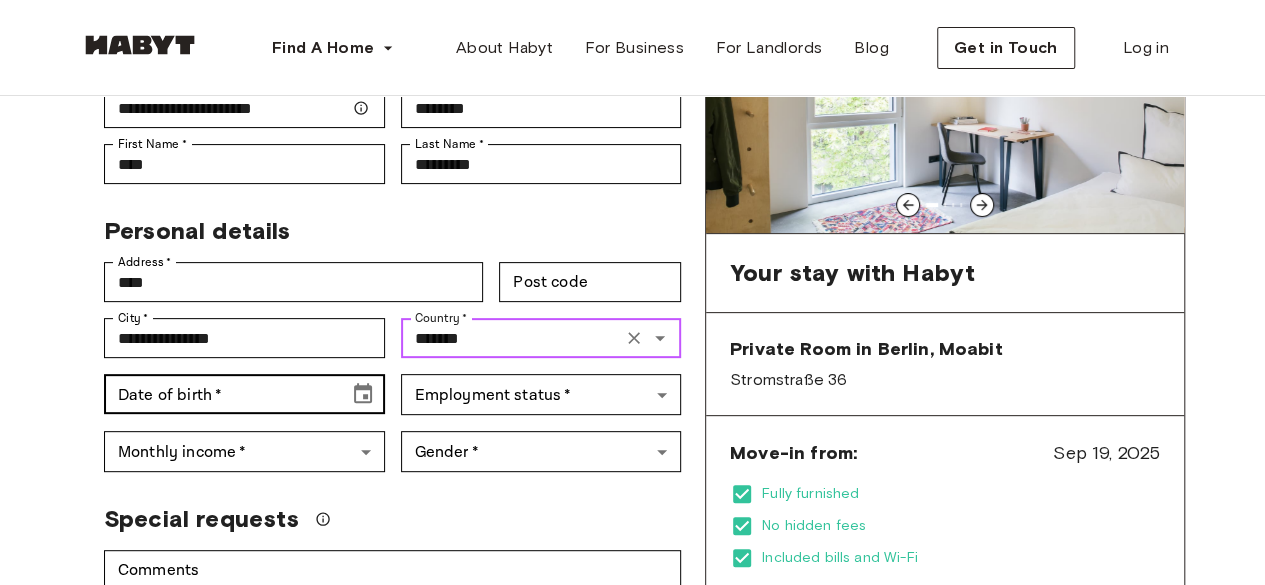 type on "*******" 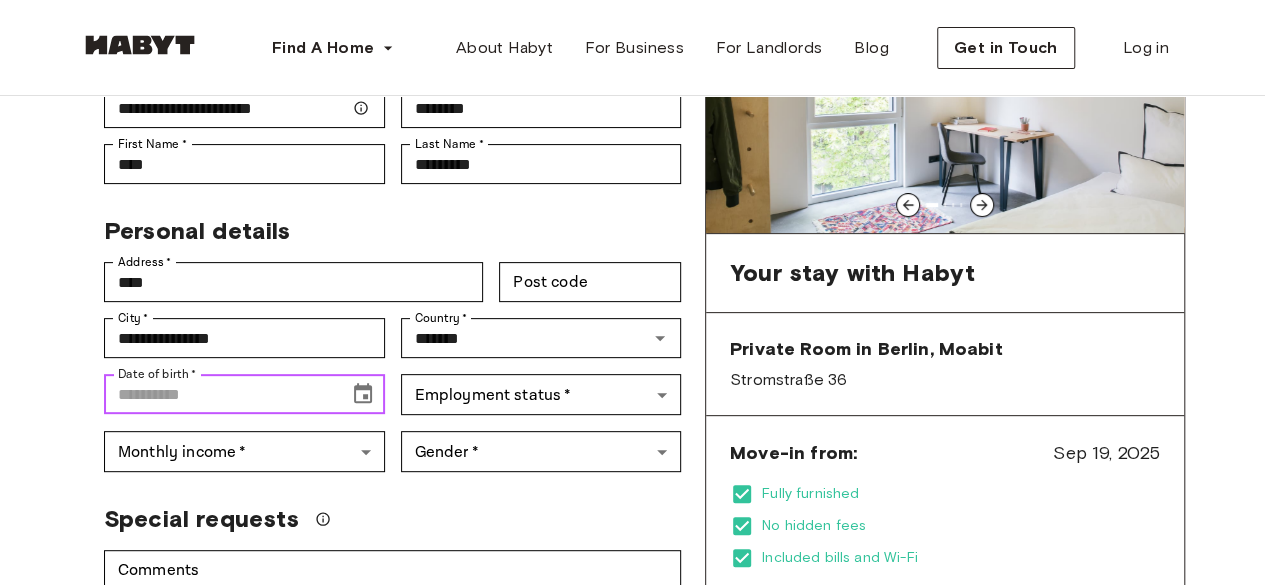 click on "Date of birth   *" at bounding box center (219, 394) 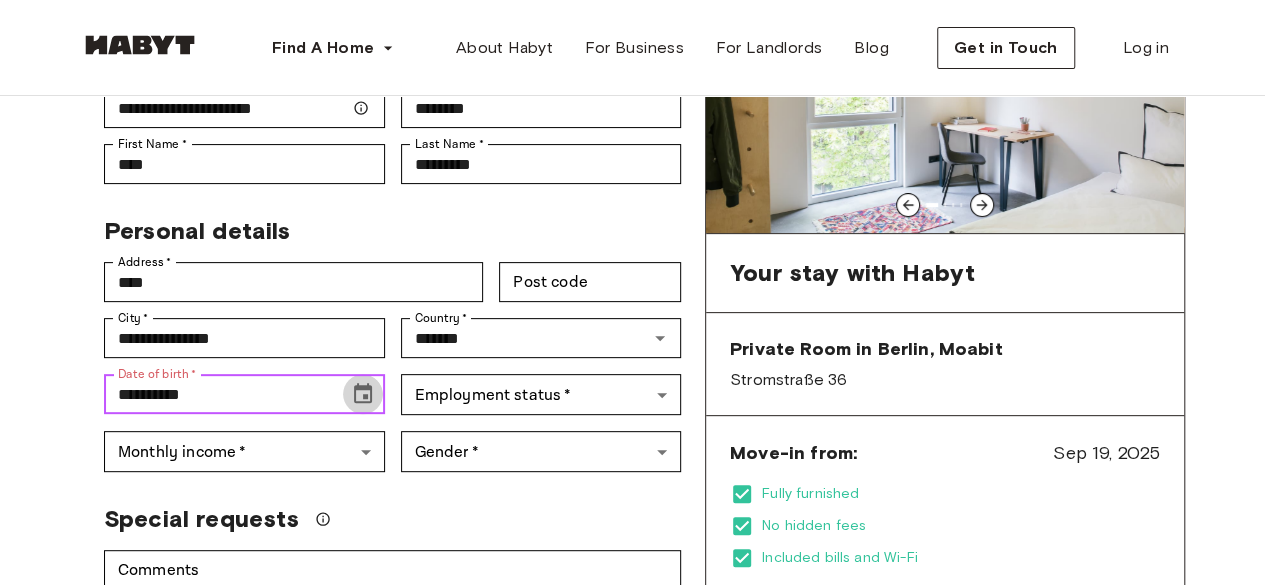 click at bounding box center [363, 394] 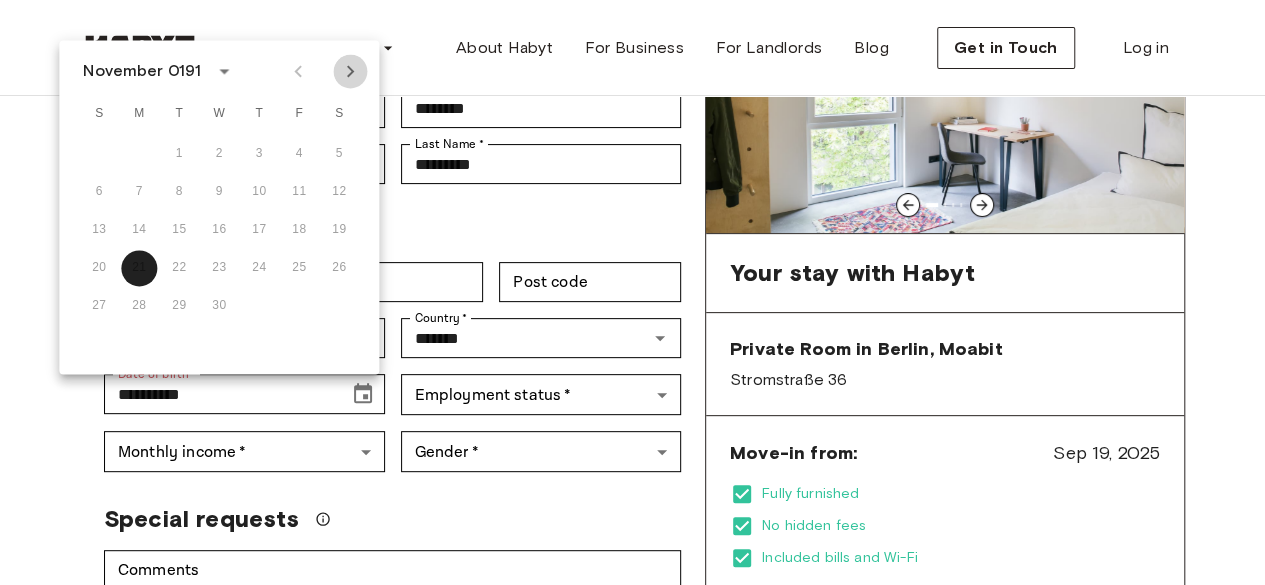 click 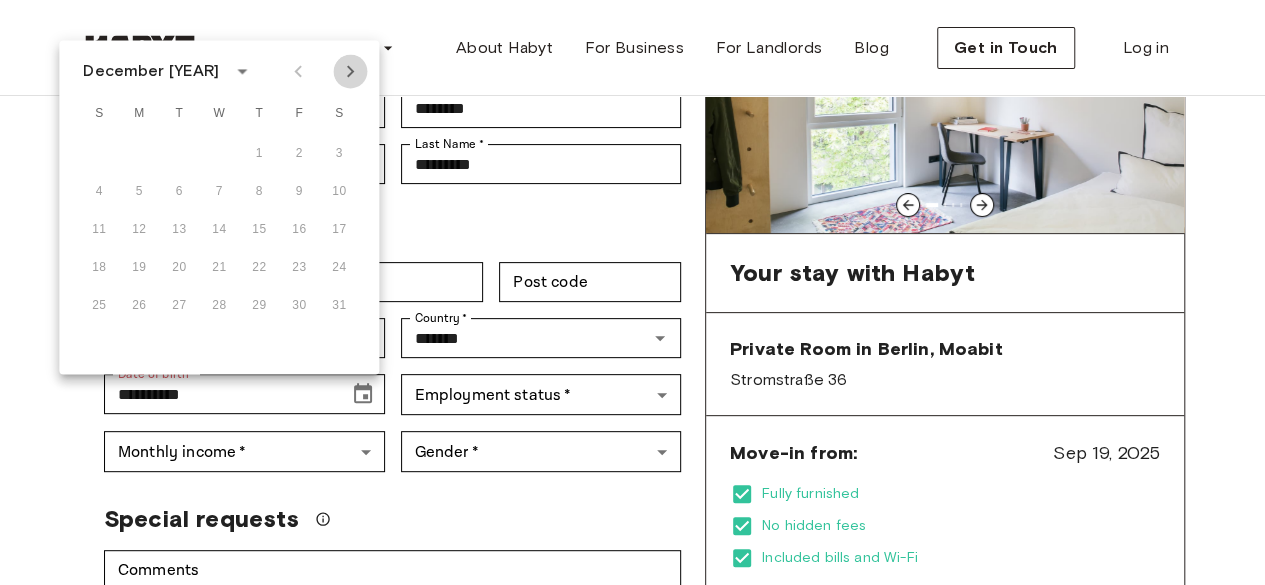 click 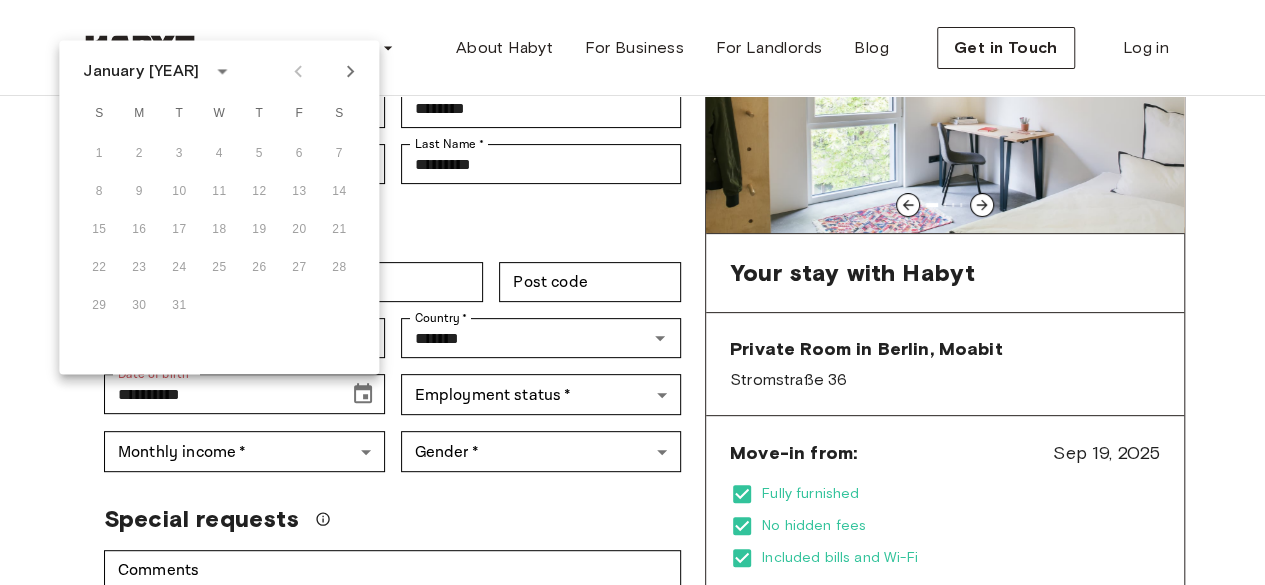 click on "January 0192" at bounding box center [141, 71] 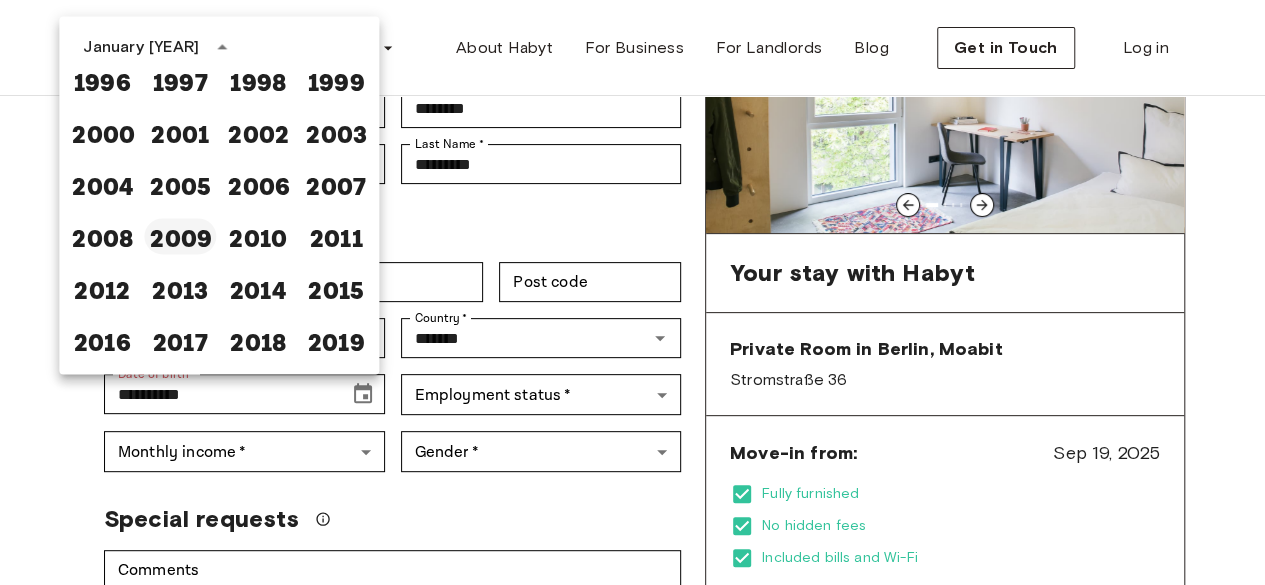 scroll, scrollTop: 1259, scrollLeft: 0, axis: vertical 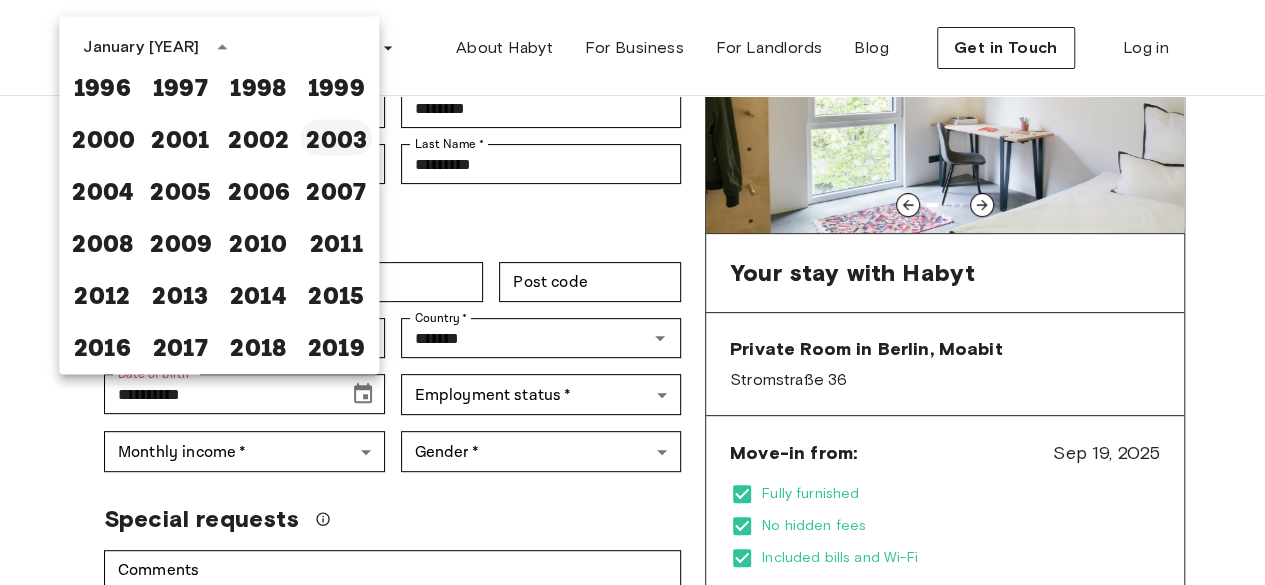 click on "2003" at bounding box center (336, 137) 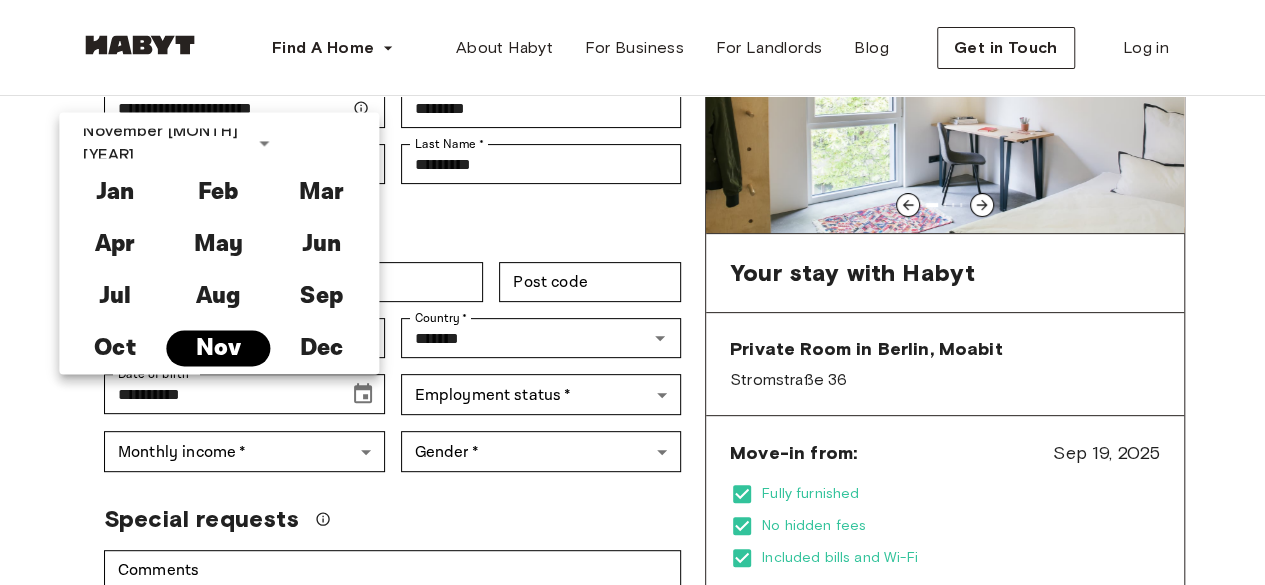 click on "Nov" at bounding box center [218, 348] 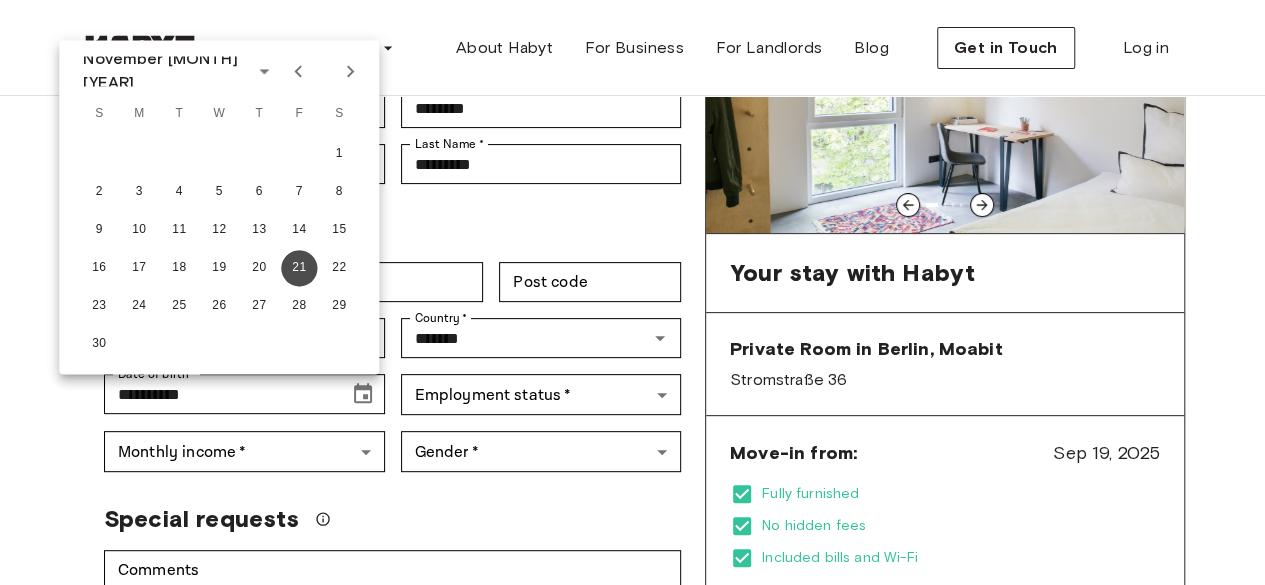 click on "21" at bounding box center (299, 268) 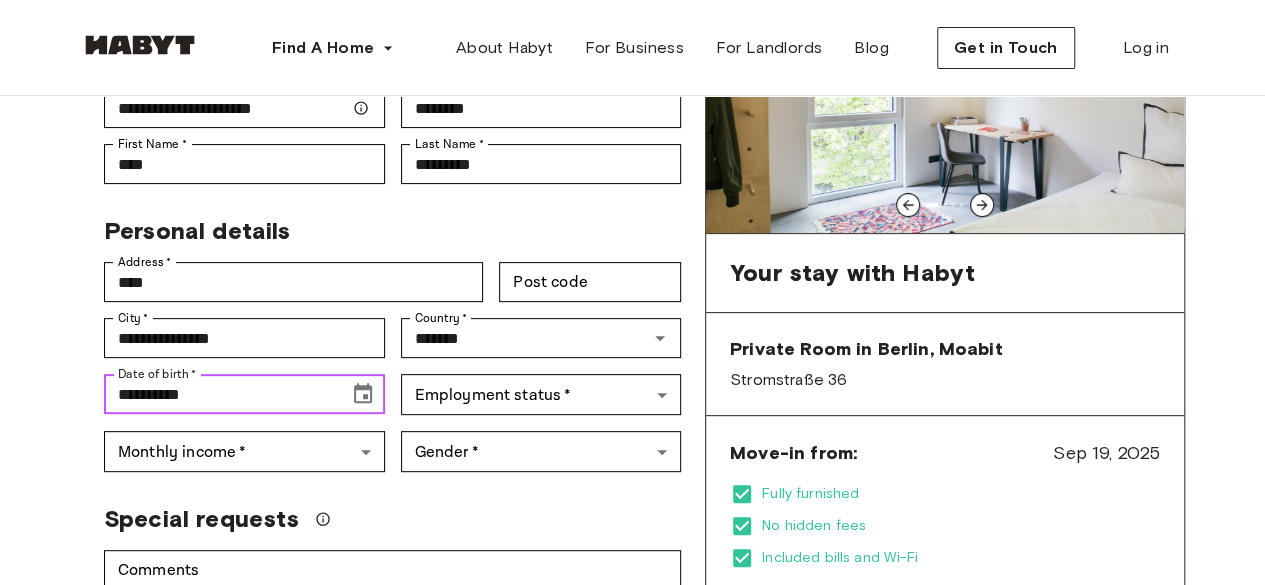 click on "**********" at bounding box center (219, 394) 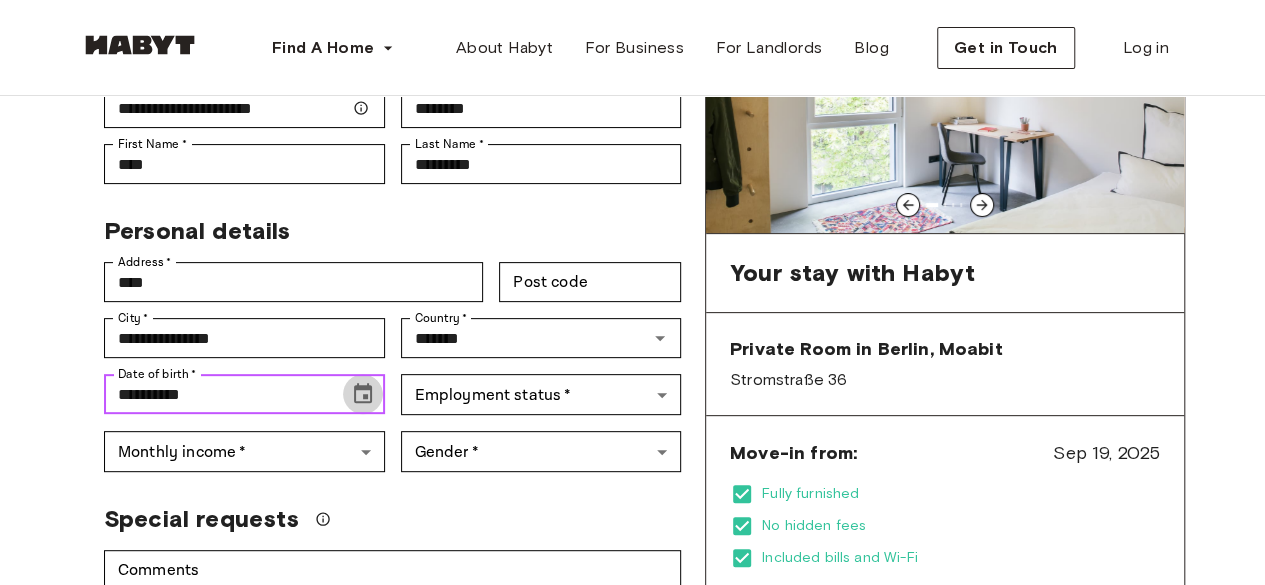 click 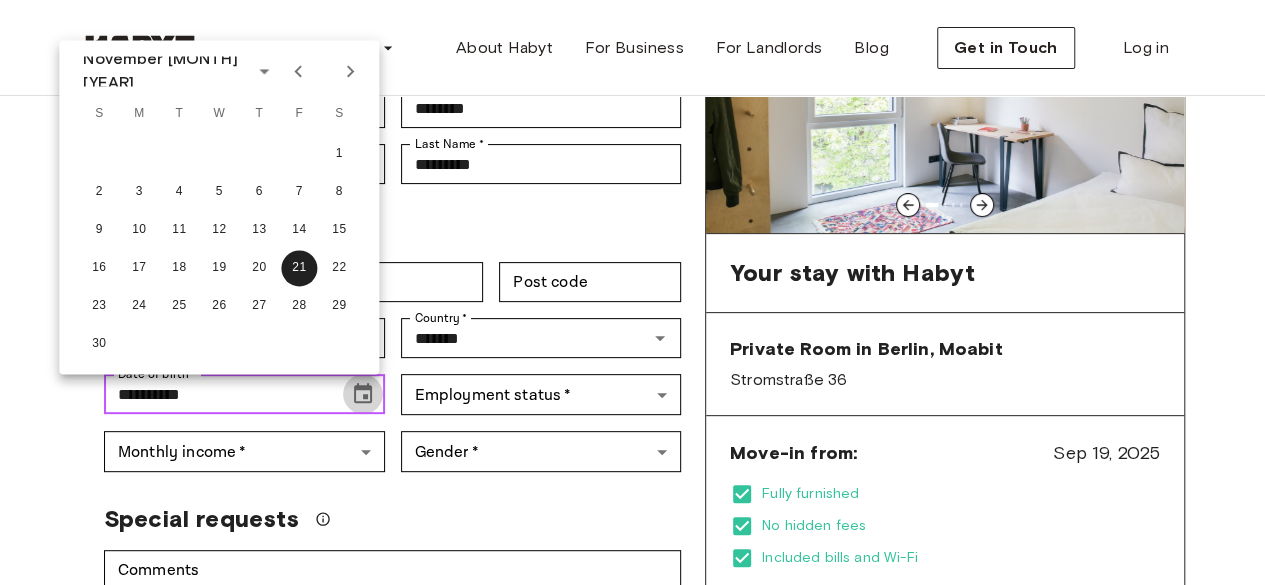 click 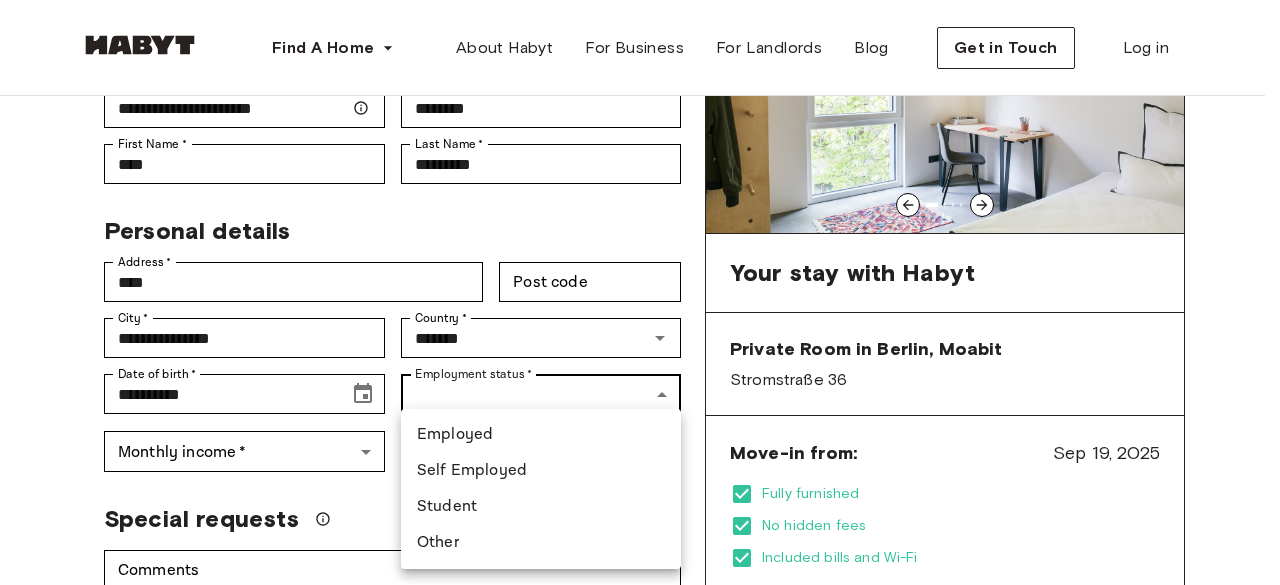 click on "**********" at bounding box center (640, 970) 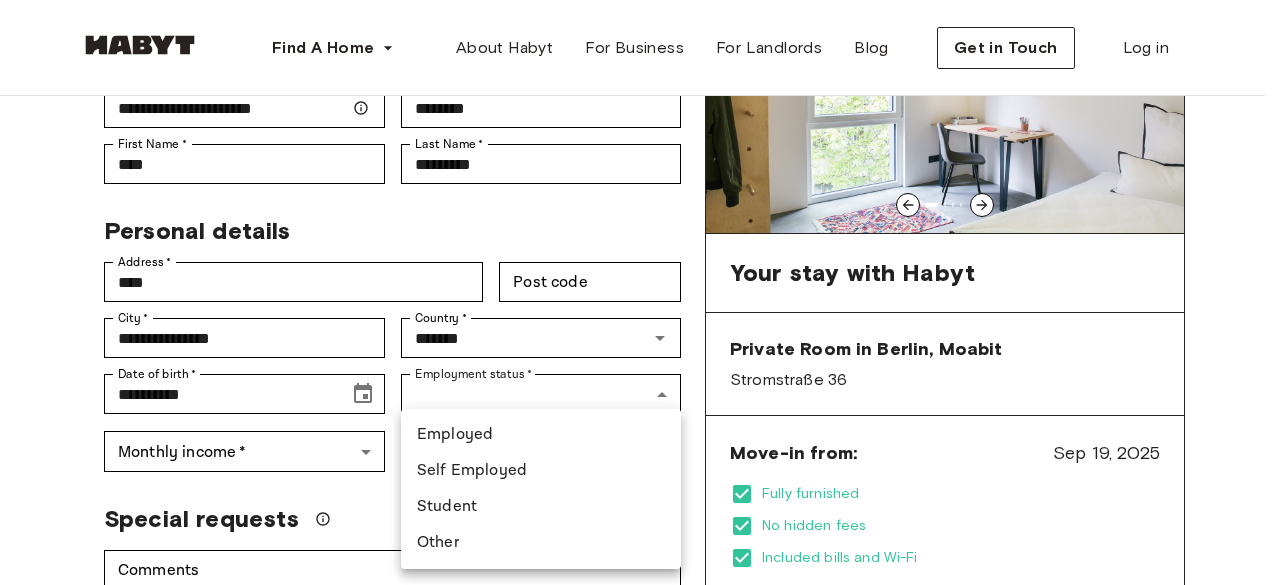 click on "Student" at bounding box center (541, 507) 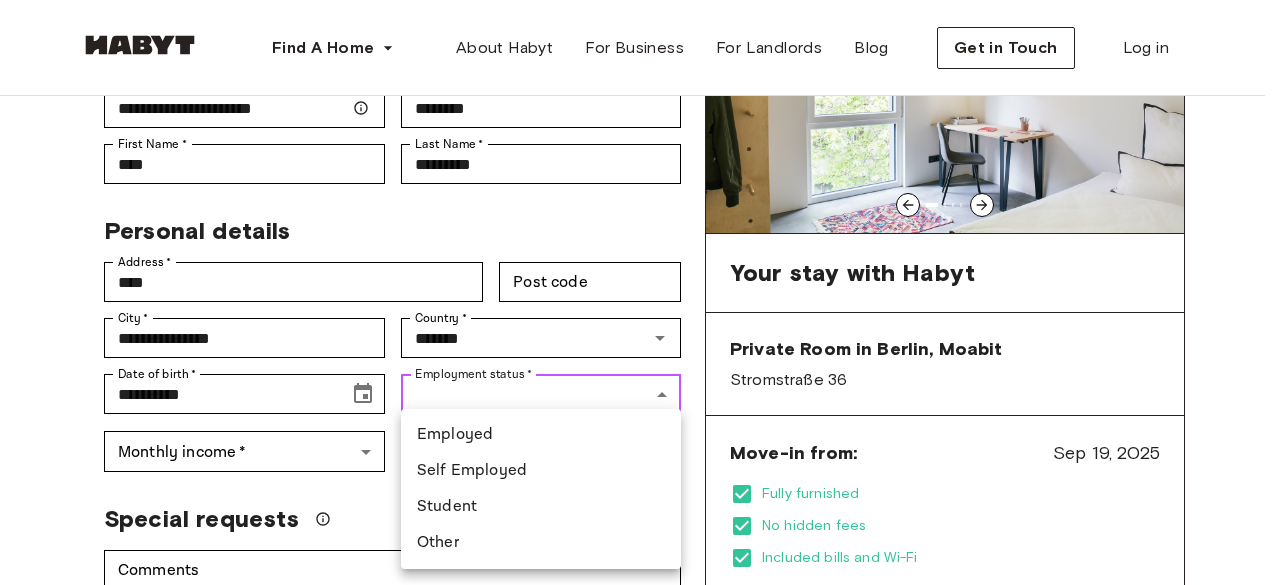type on "*******" 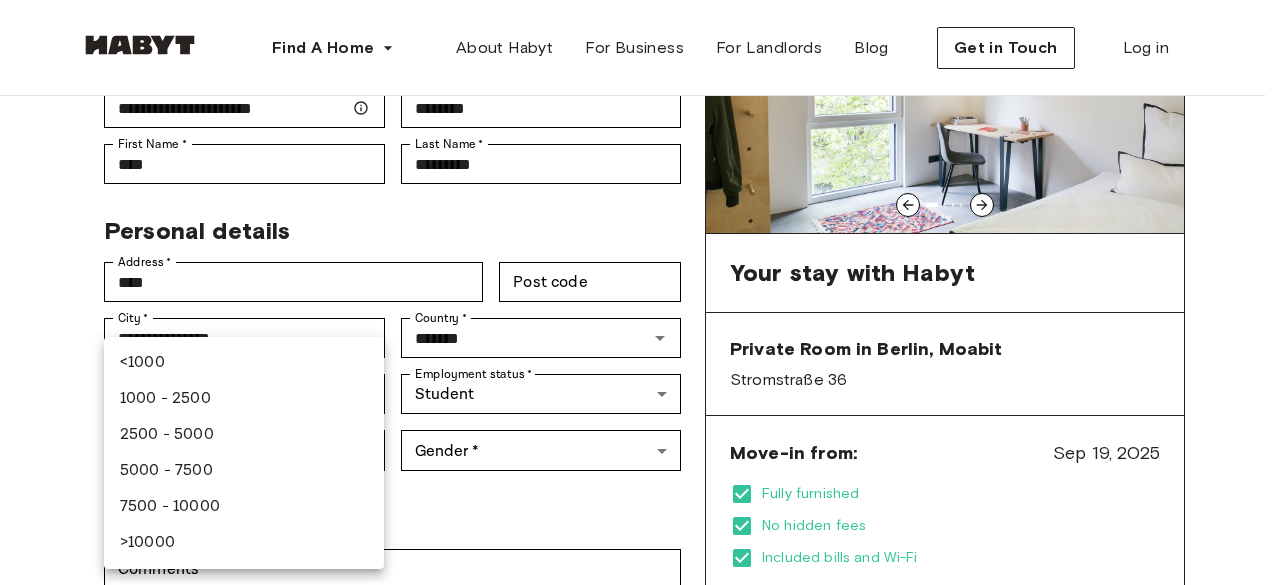 click on "**********" at bounding box center [640, 970] 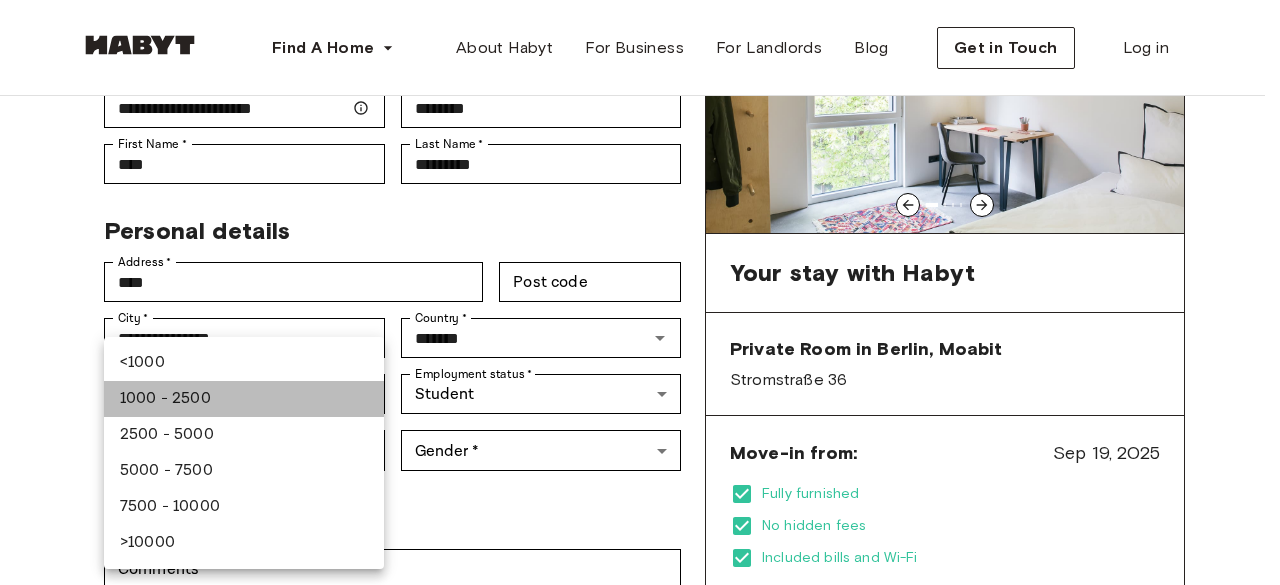 click on "1000 - 2500" at bounding box center [244, 399] 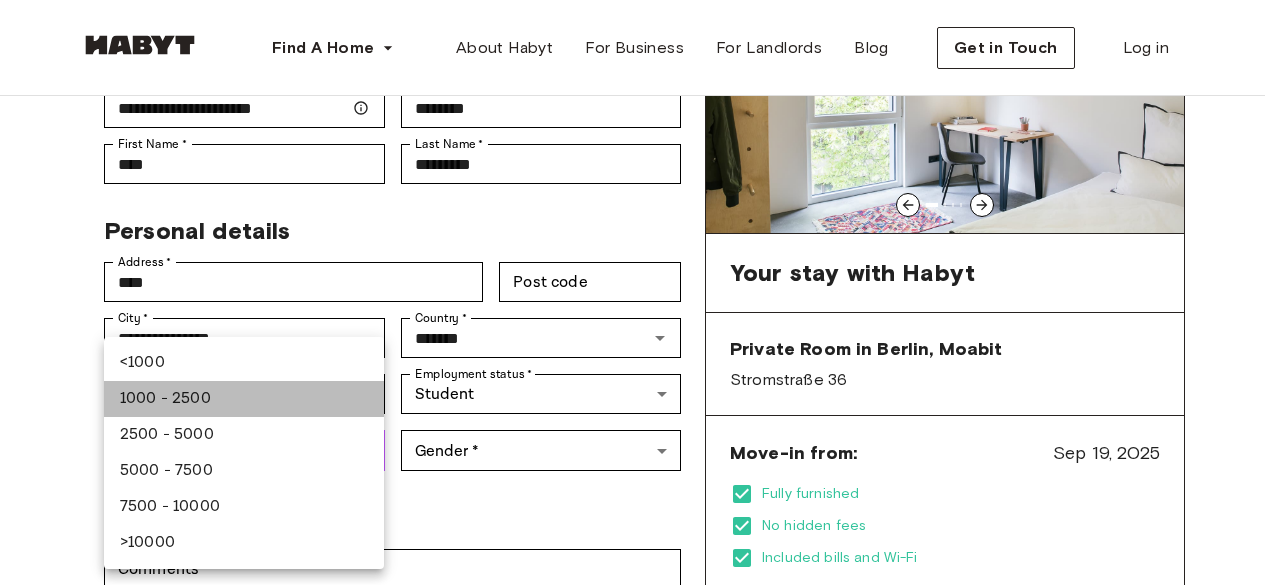 type on "***" 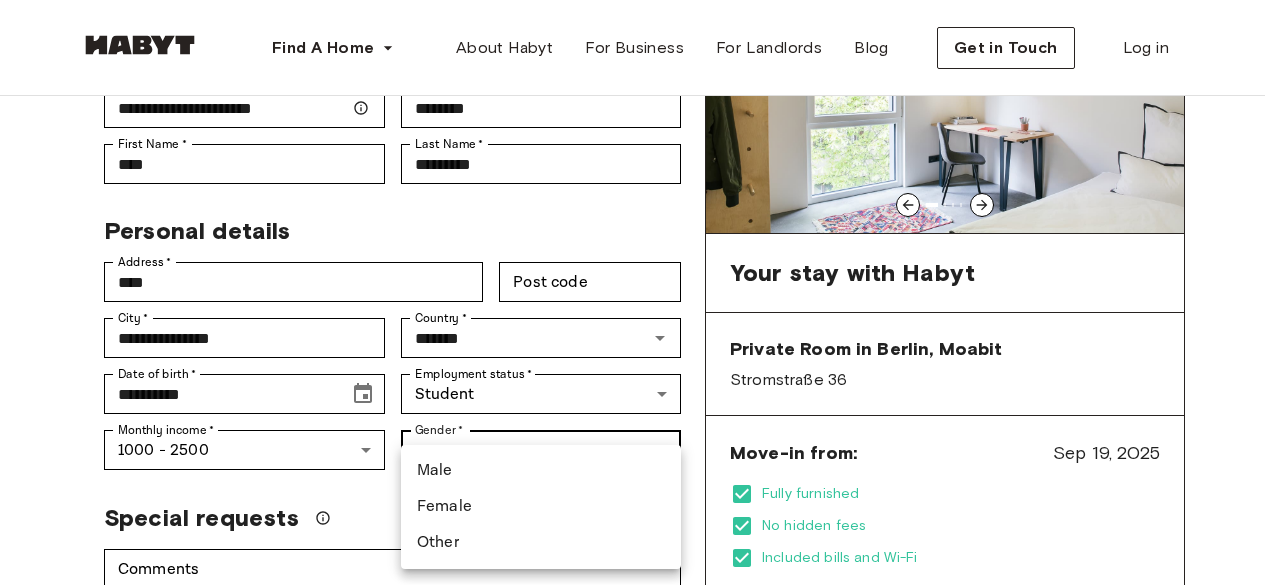 click on "**********" at bounding box center [640, 970] 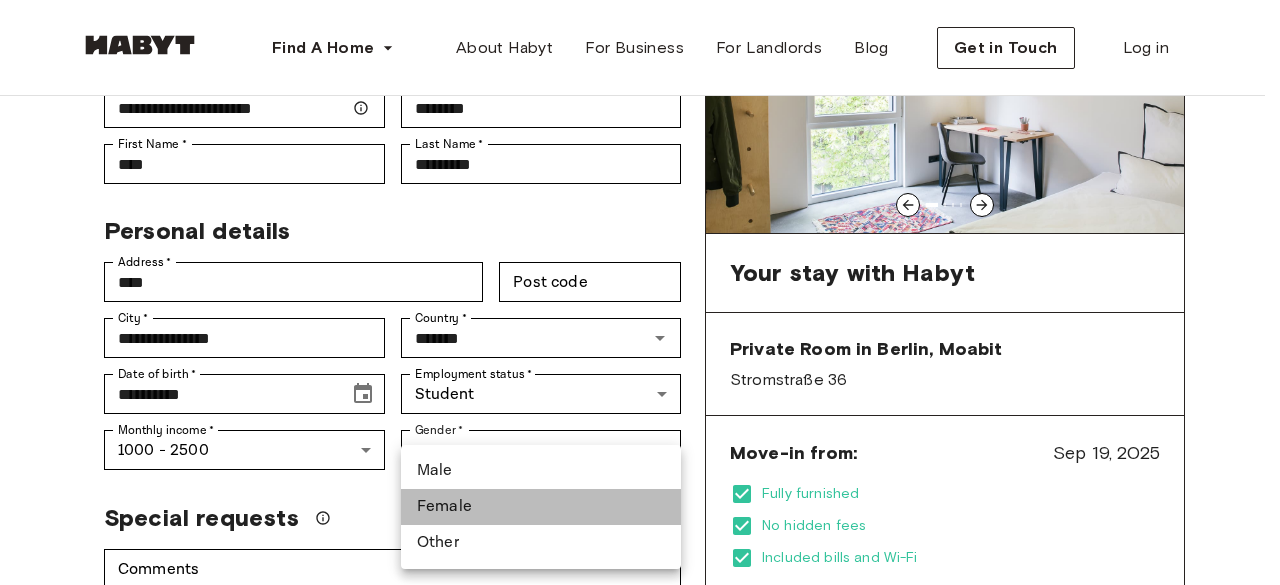 click on "Female" at bounding box center (541, 507) 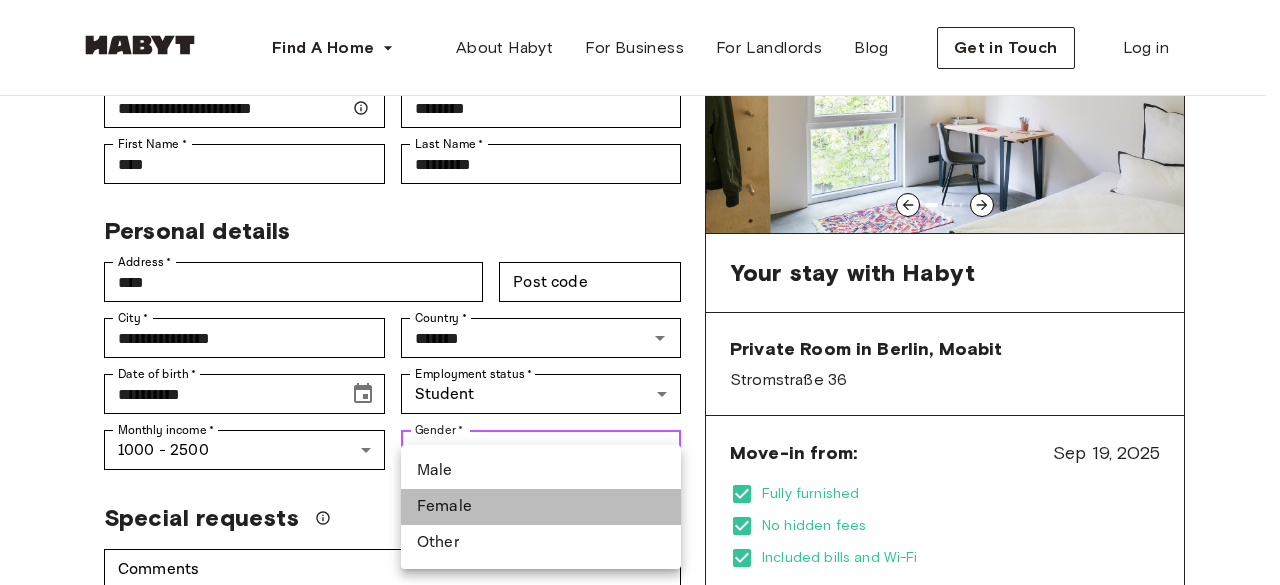 type on "******" 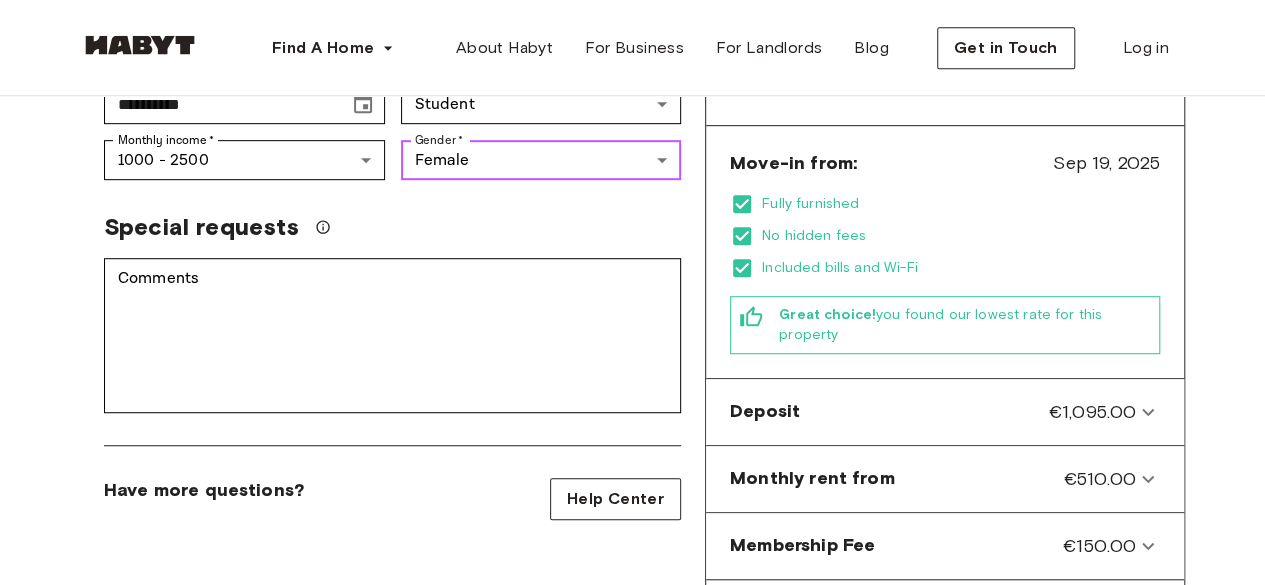scroll, scrollTop: 543, scrollLeft: 0, axis: vertical 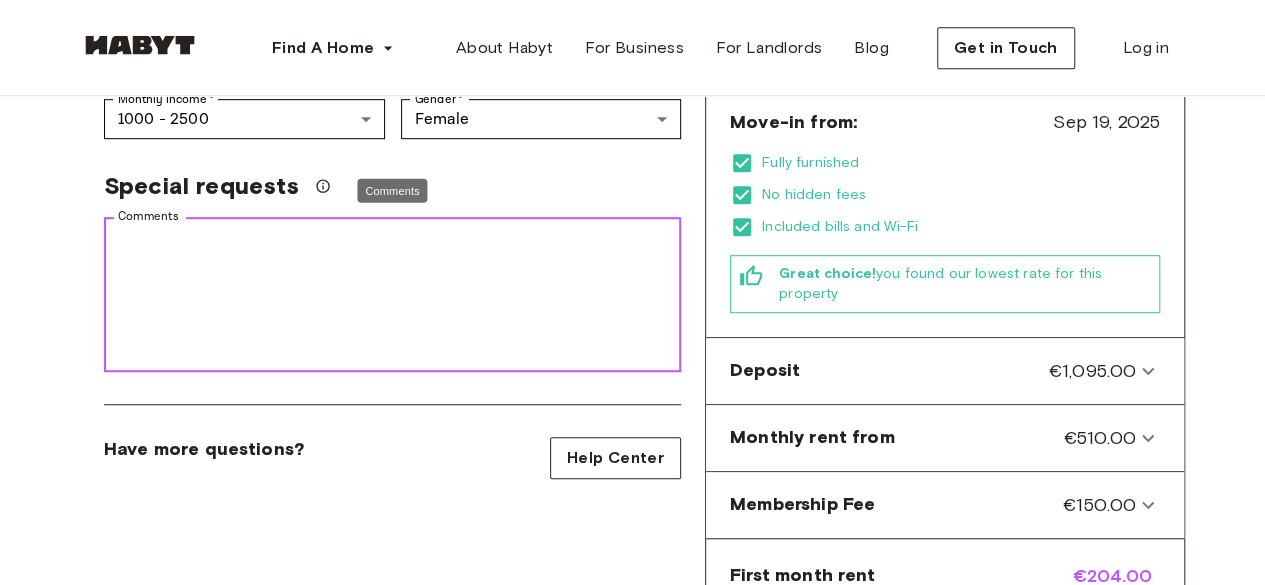 click on "Comments" at bounding box center (392, 295) 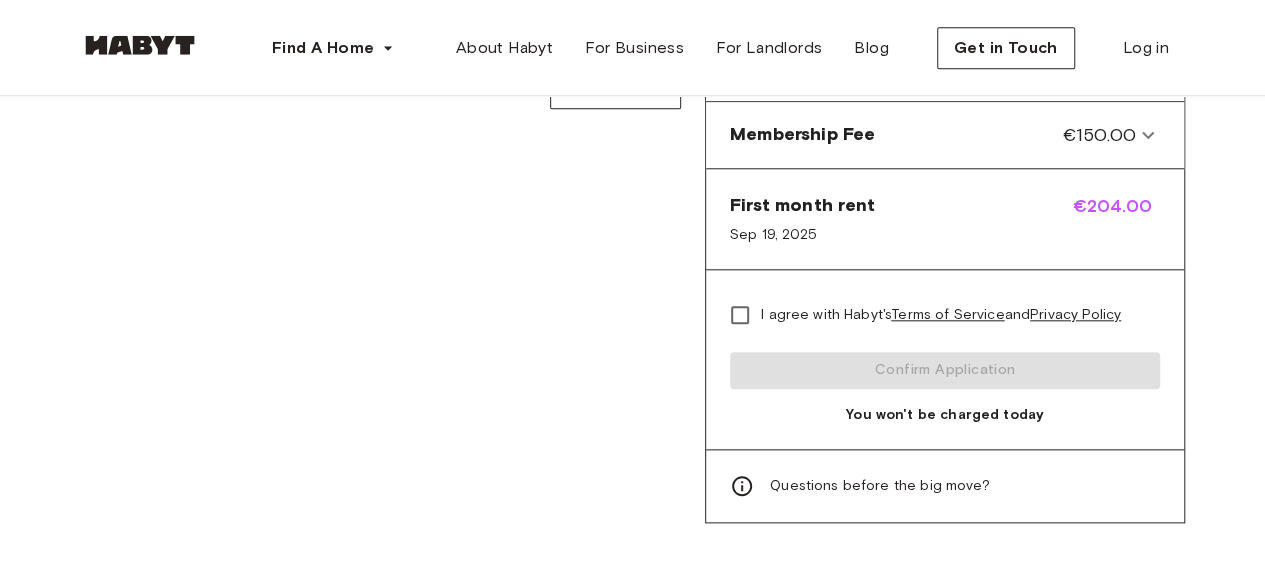 scroll, scrollTop: 912, scrollLeft: 0, axis: vertical 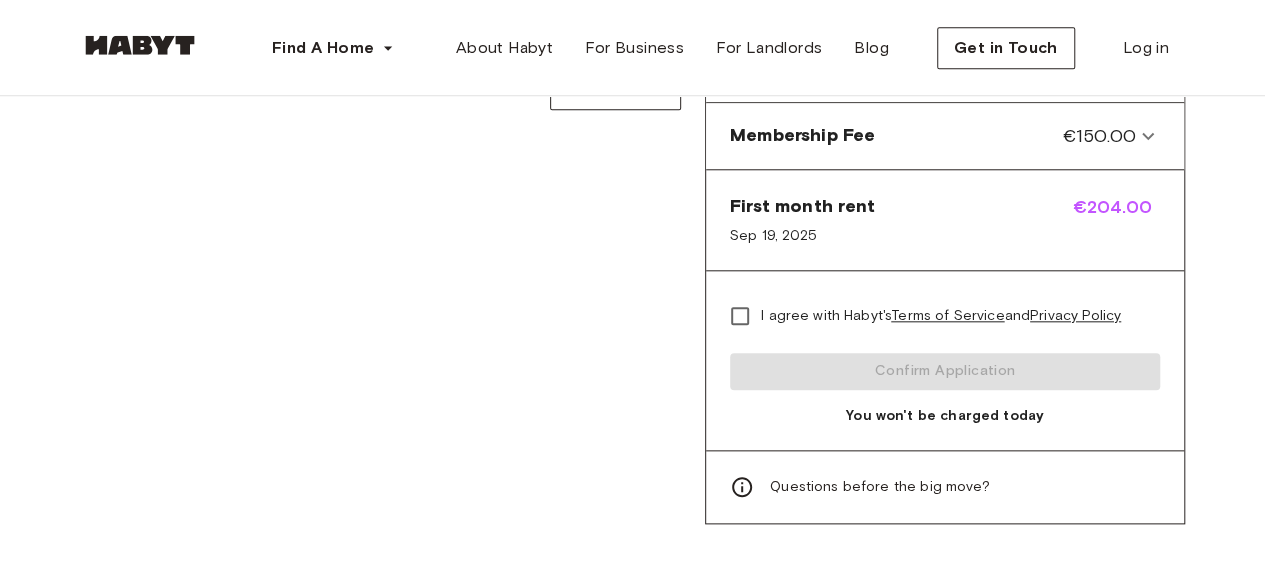 type on "**********" 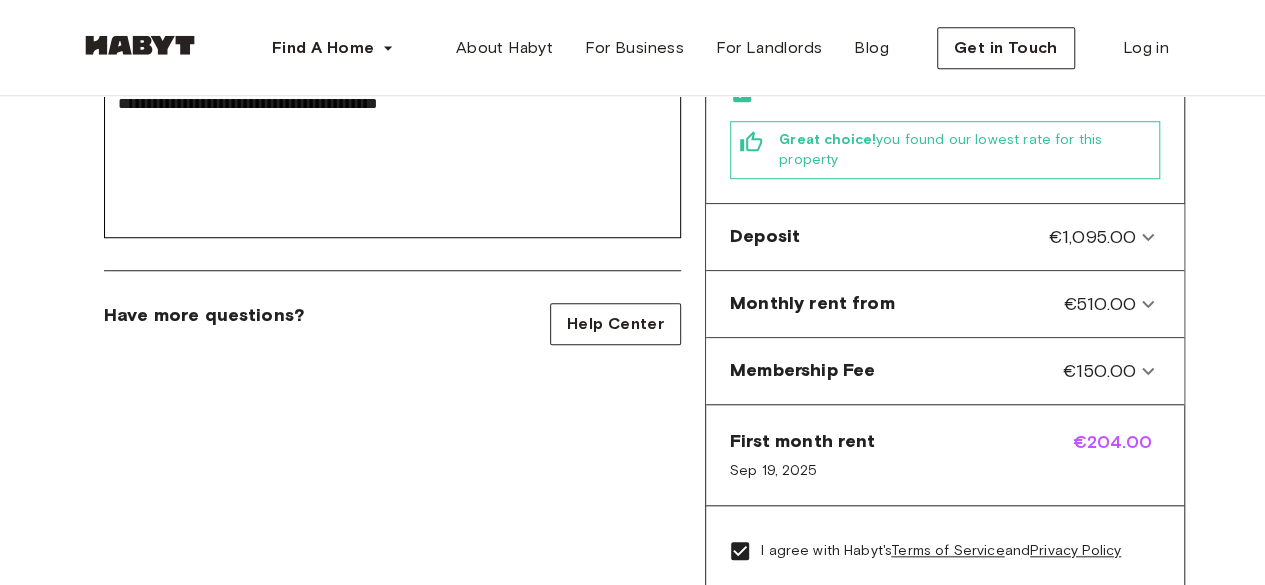 scroll, scrollTop: 678, scrollLeft: 0, axis: vertical 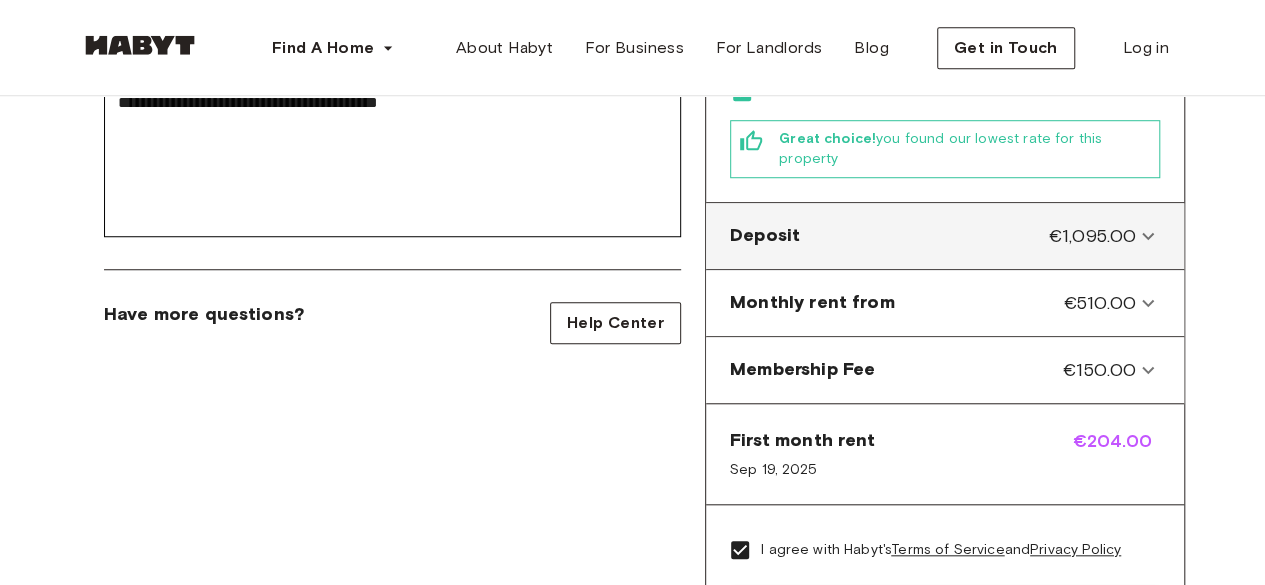 click on "Deposit €1,095.00" at bounding box center [945, 236] 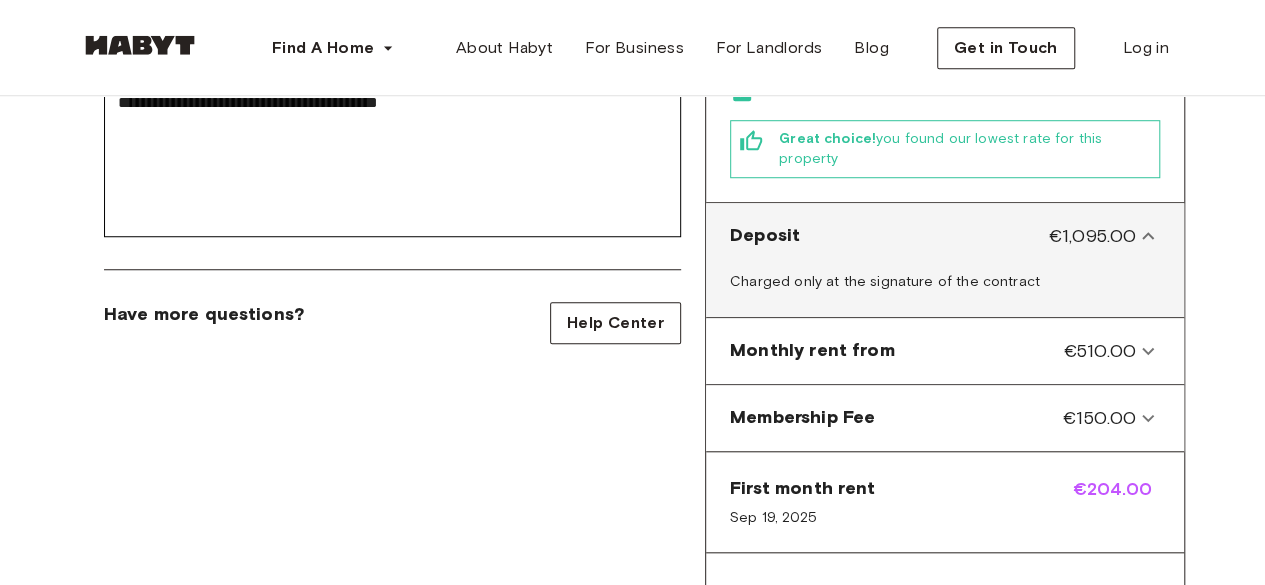 click on "Deposit €1,095.00" at bounding box center [945, 236] 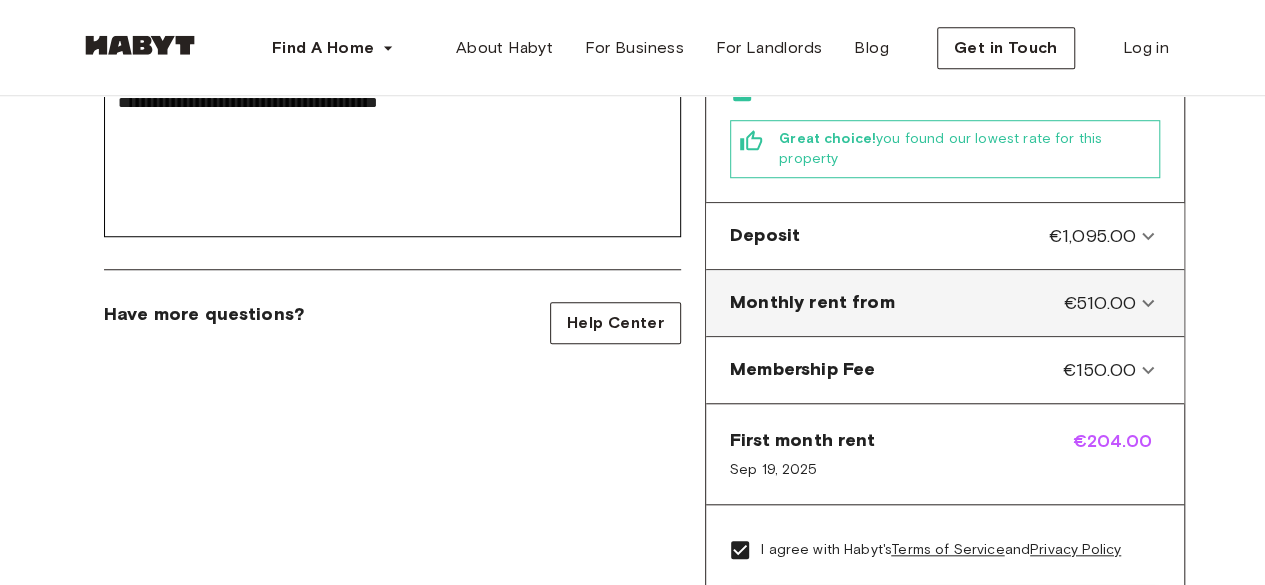 click on "Monthly rent from €510.00" at bounding box center [945, 303] 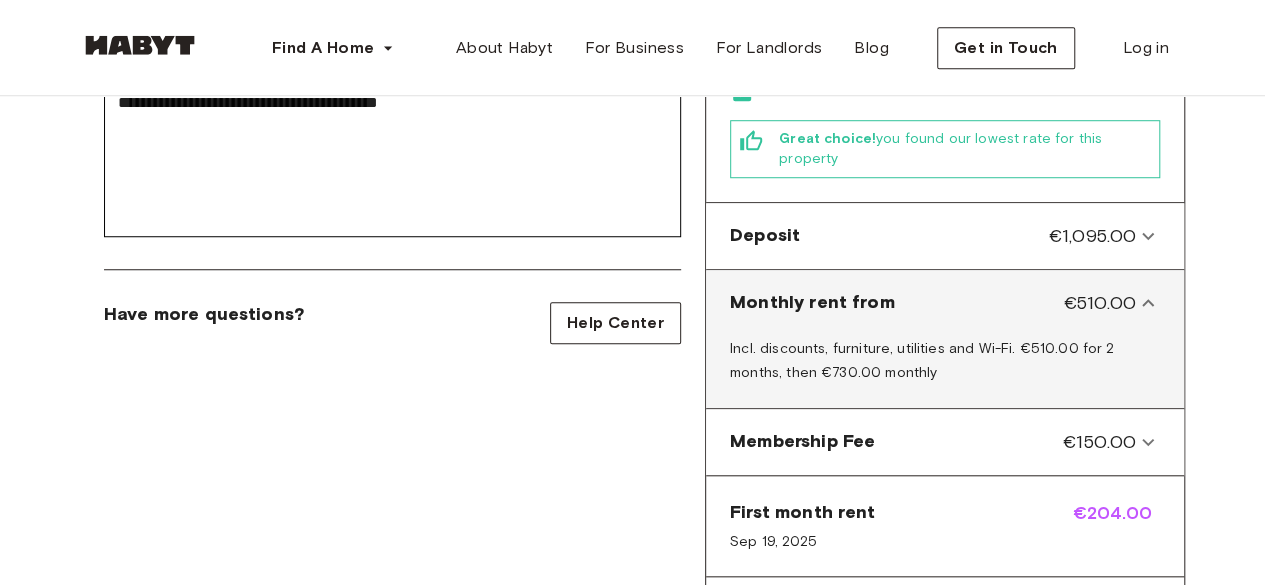 click 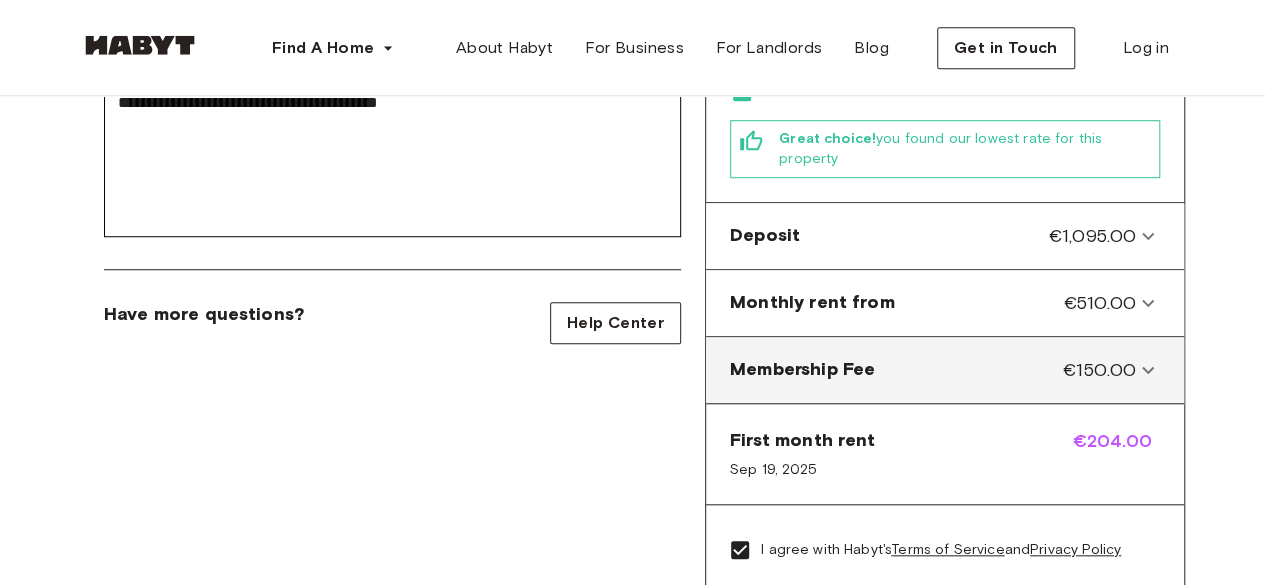 click on "€150.00" at bounding box center [1099, 370] 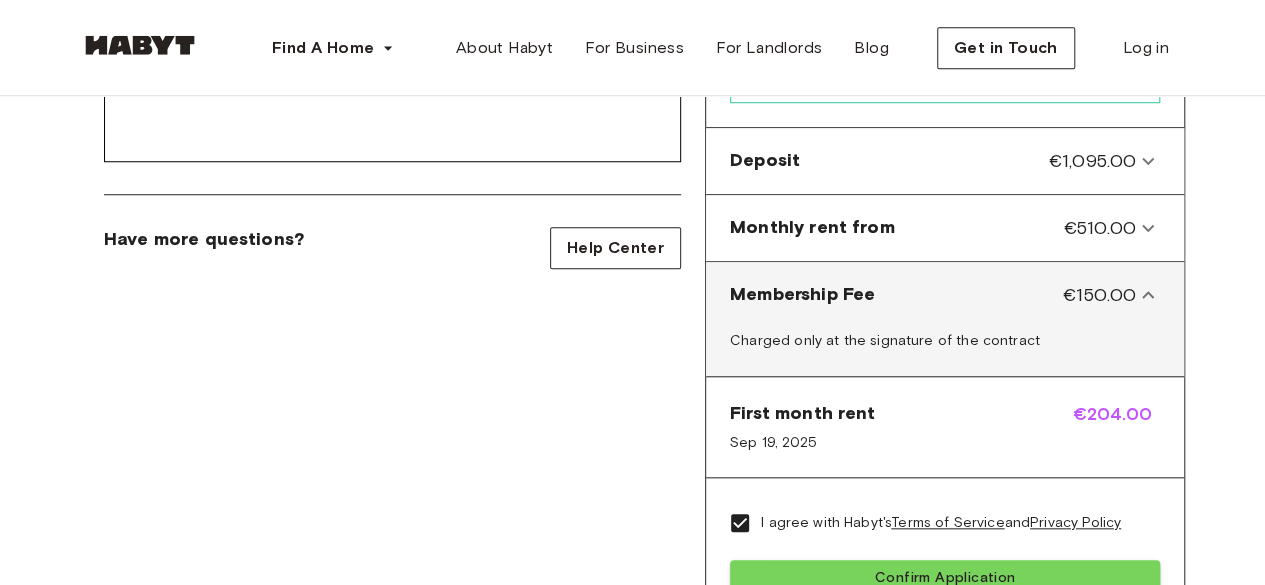 scroll, scrollTop: 758, scrollLeft: 0, axis: vertical 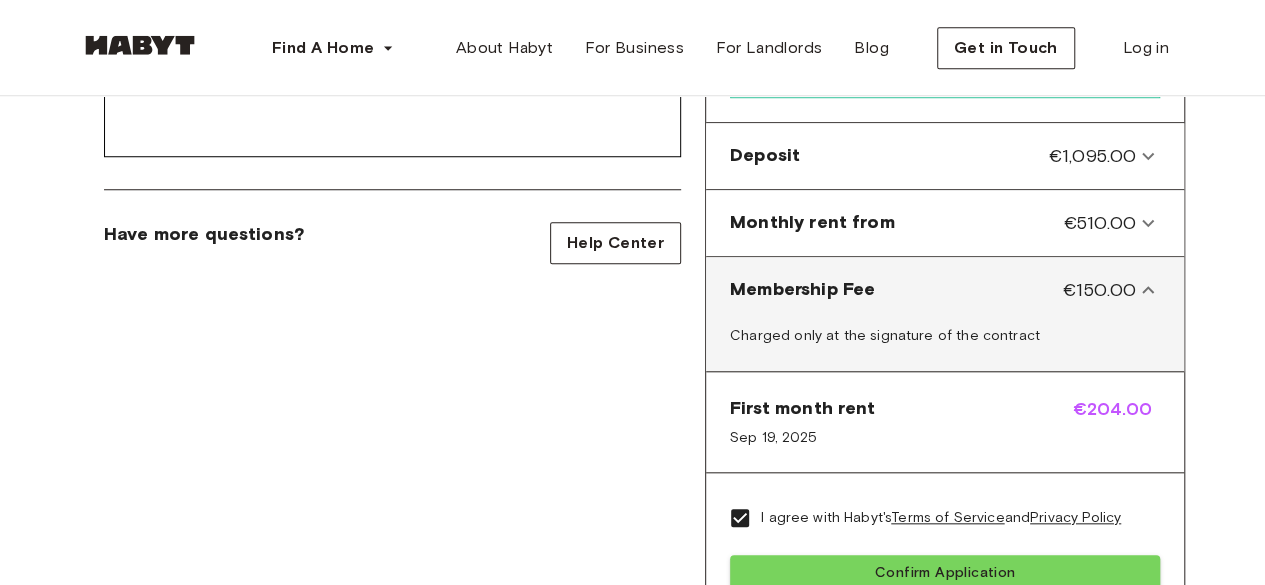 click on "Charged only at the signature of the contract" at bounding box center [945, 339] 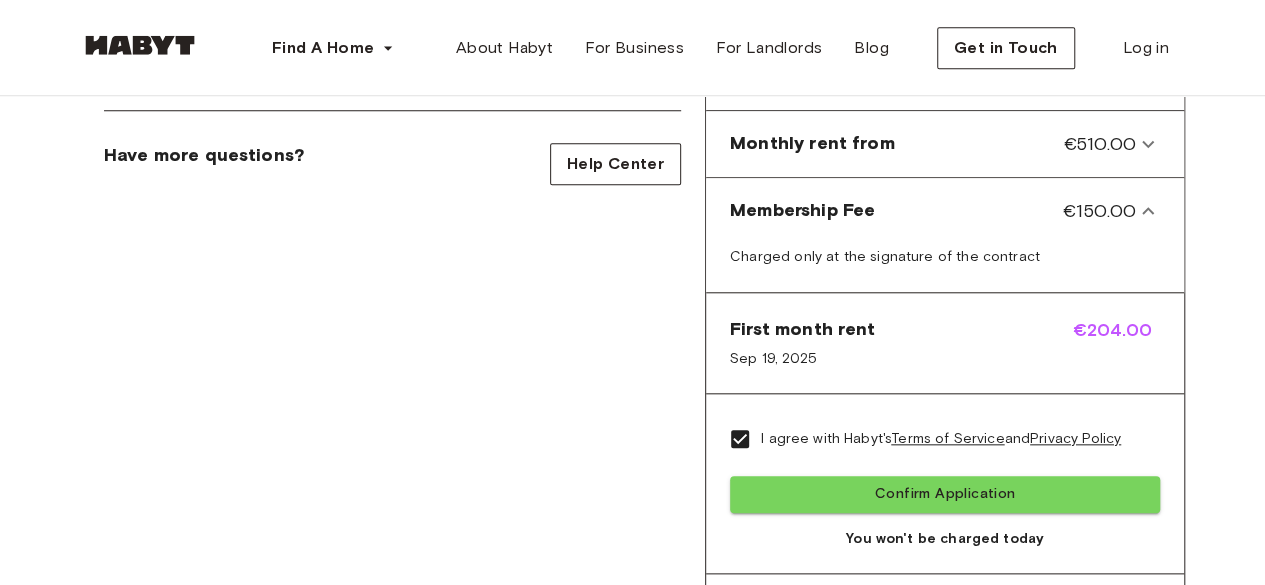 scroll, scrollTop: 838, scrollLeft: 0, axis: vertical 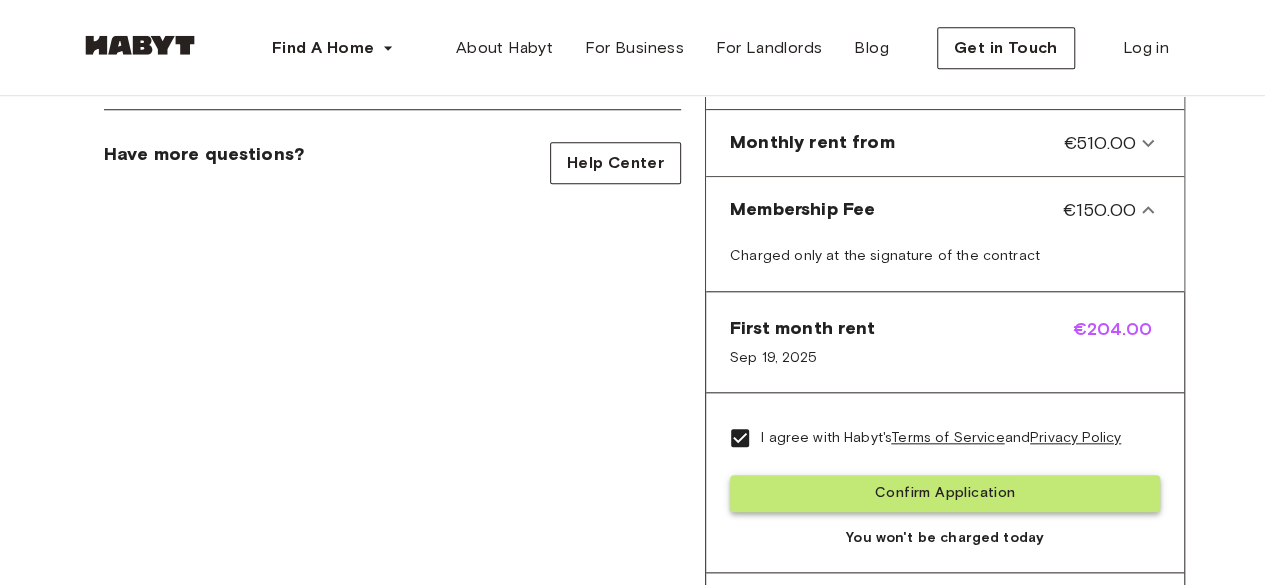 click on "Confirm Application" at bounding box center (945, 493) 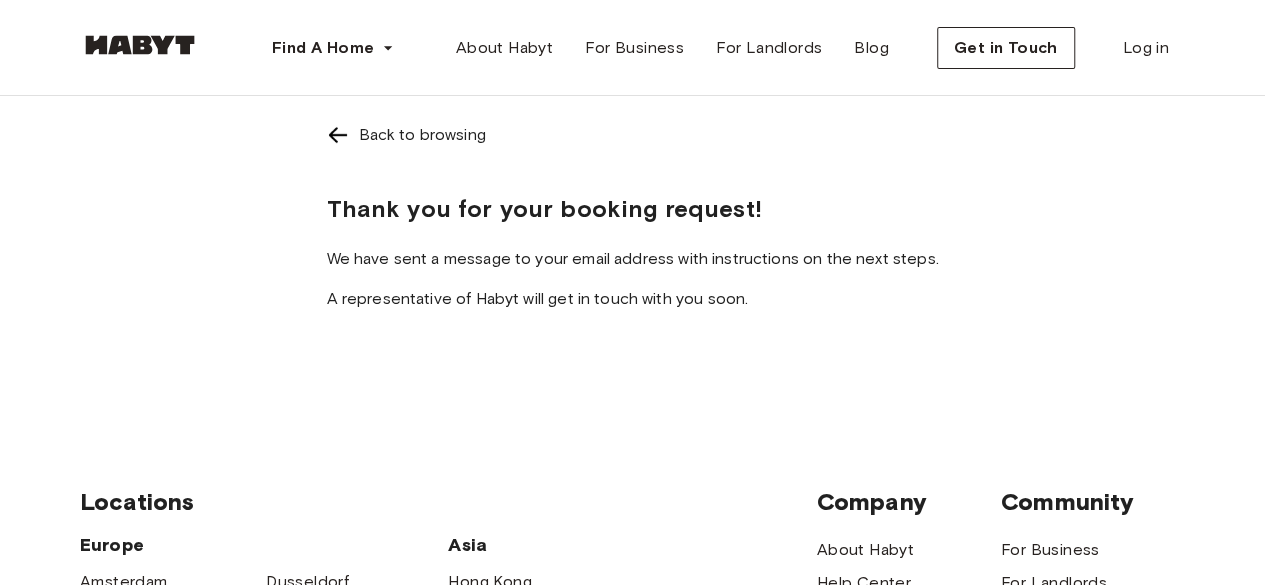 scroll, scrollTop: 78, scrollLeft: 0, axis: vertical 